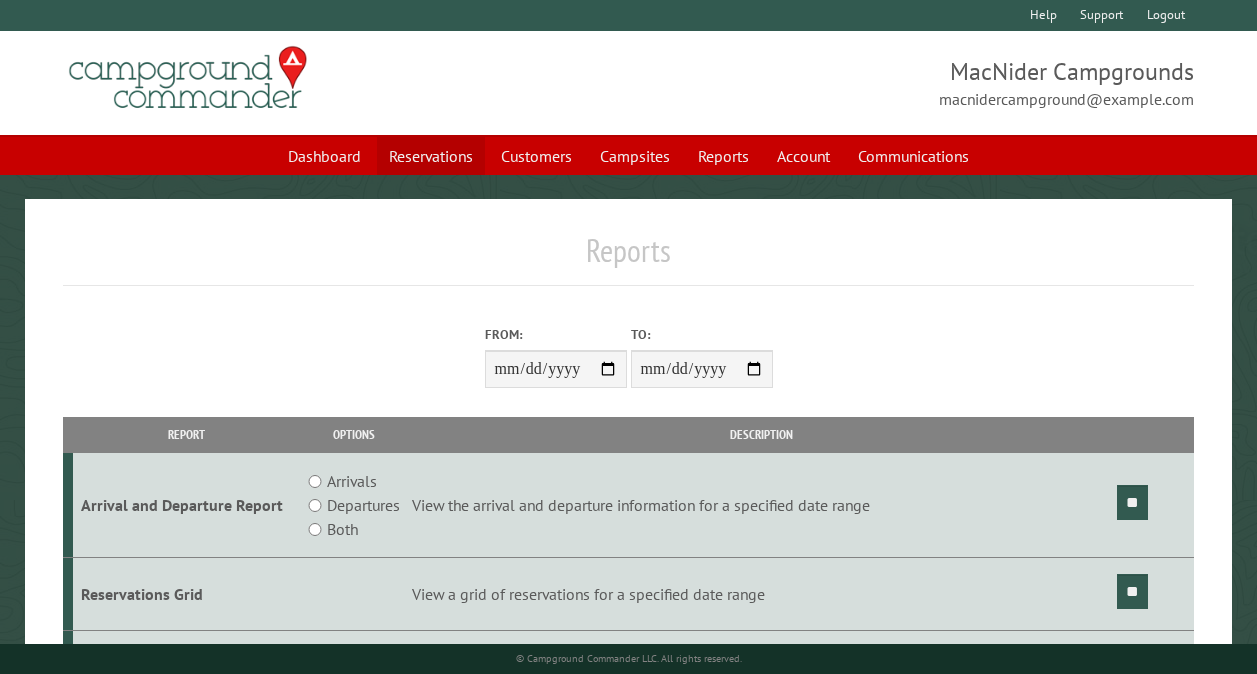 scroll, scrollTop: 0, scrollLeft: 0, axis: both 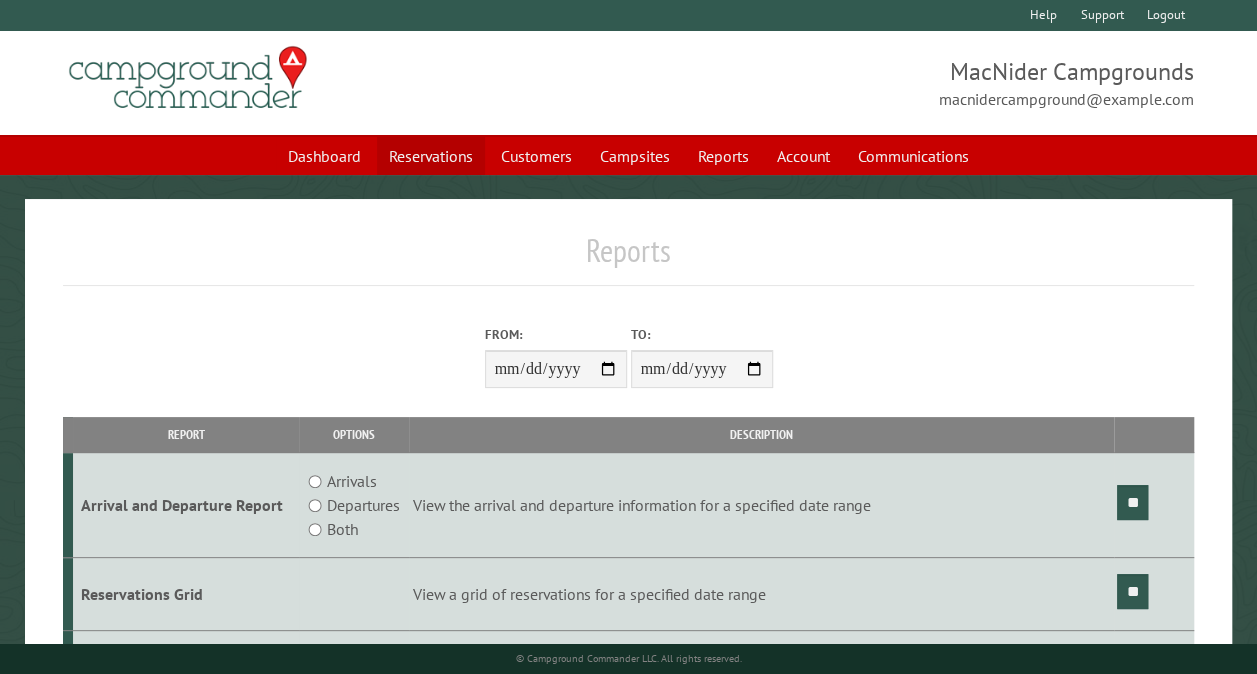 click on "Reservations" at bounding box center (431, 156) 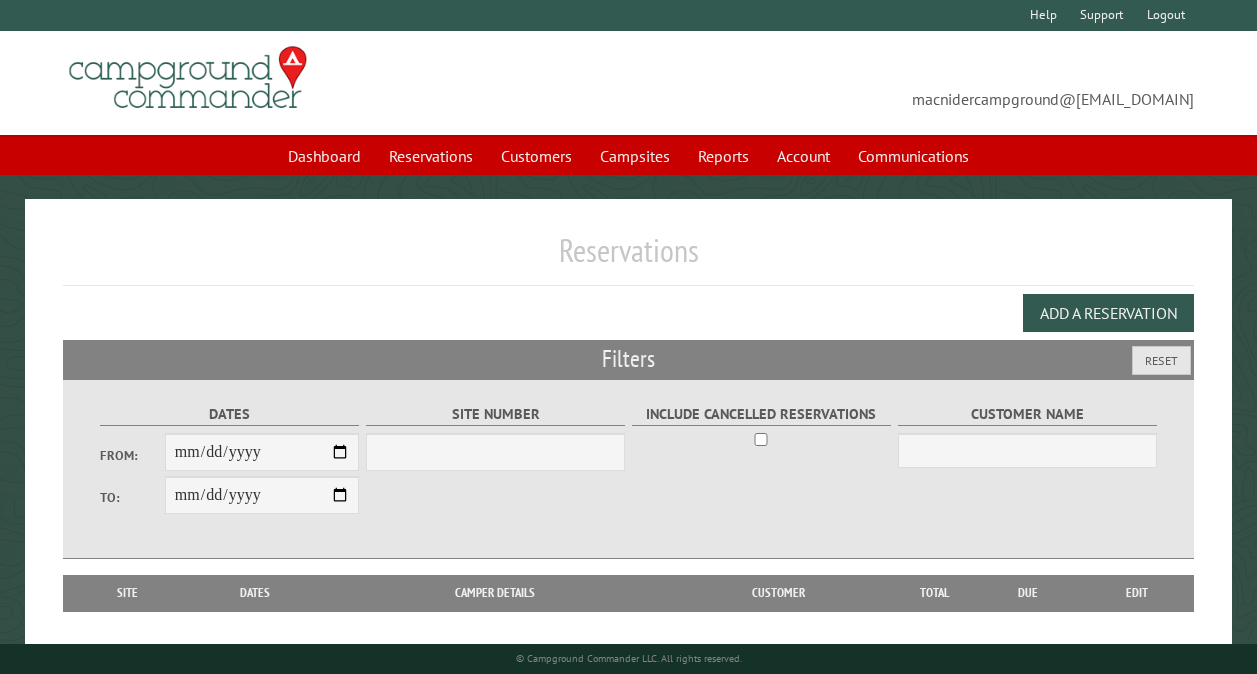scroll, scrollTop: 0, scrollLeft: 0, axis: both 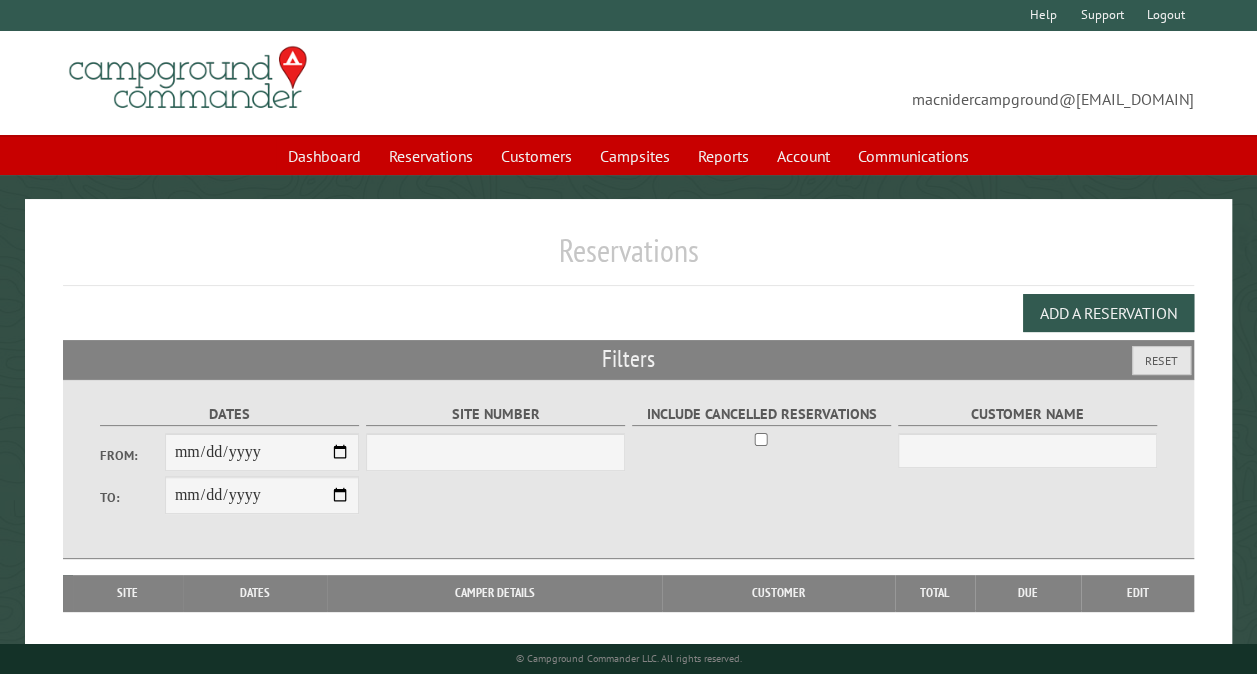 click on "From:" at bounding box center (262, 452) 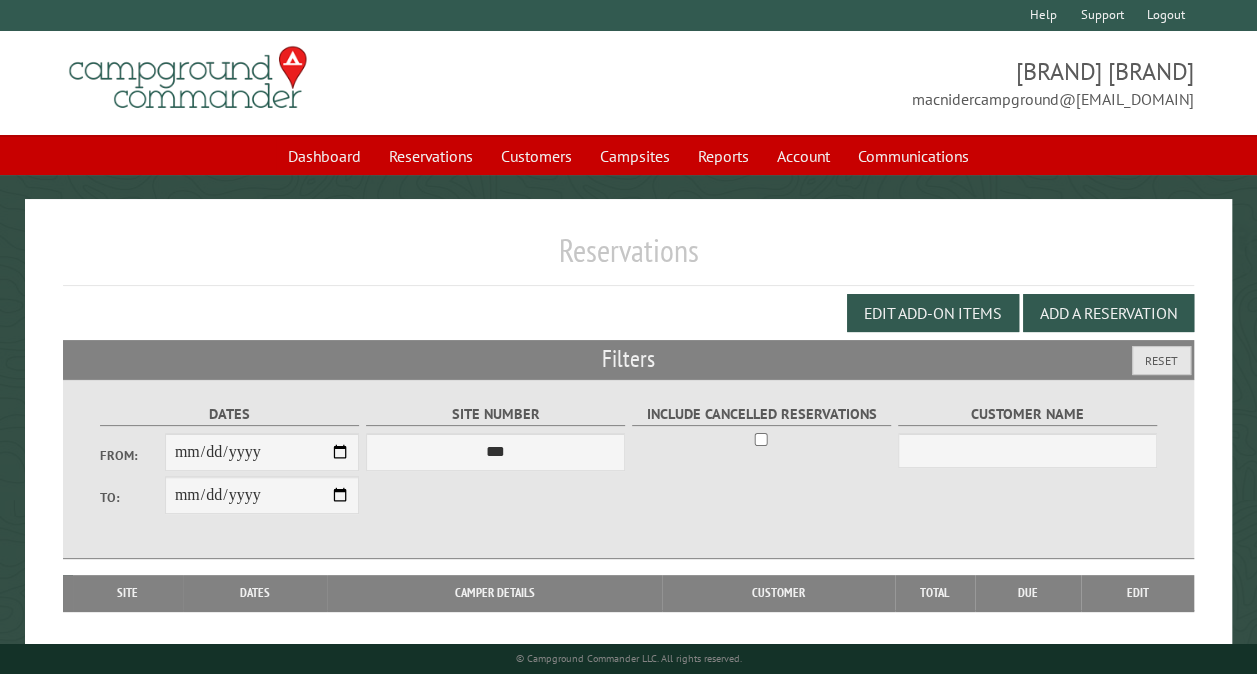 type on "**********" 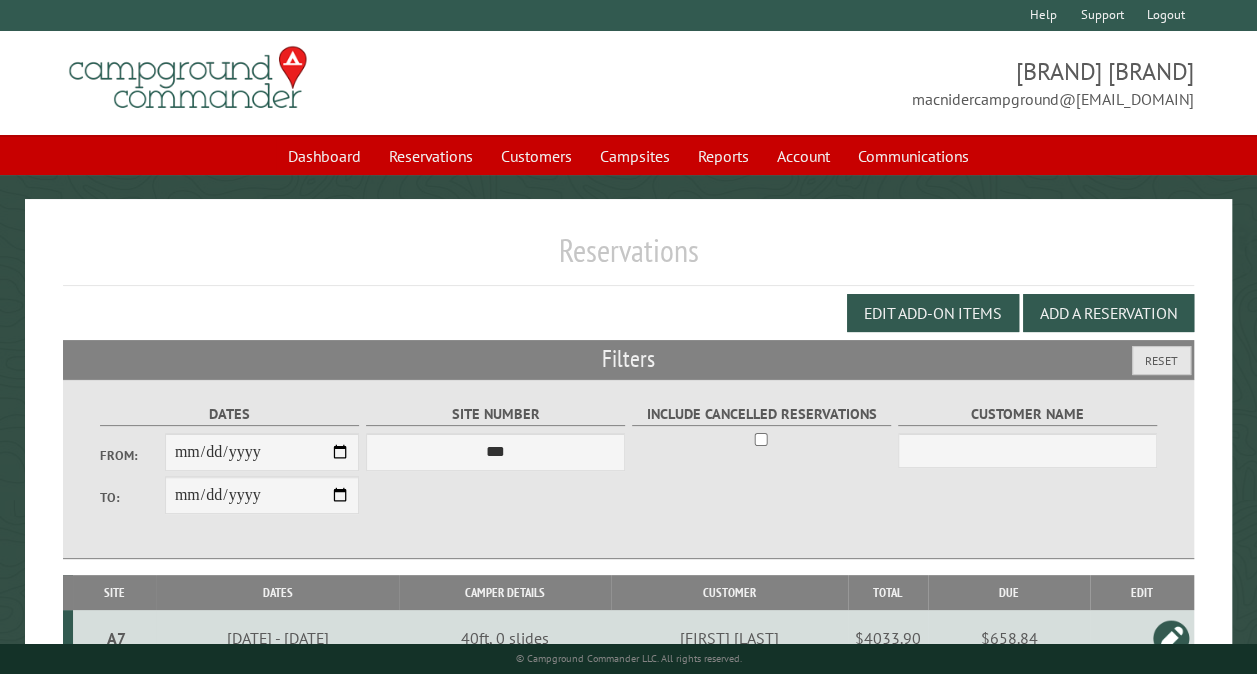 click on "**********" at bounding box center (262, 452) 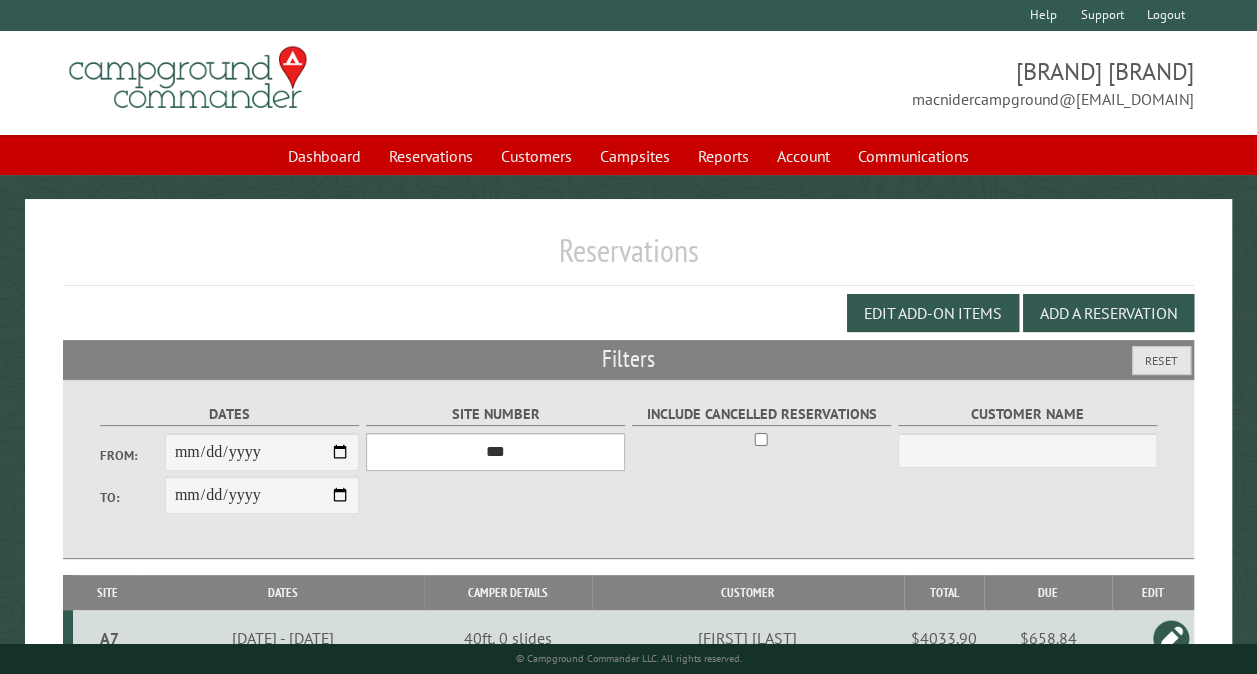 click on "*** ** ** ** ** ** ** ** ** ** *** *** *** *** ** ** ** ** ** ** ** ** ** *** *** ** ** ** ** ** ** ********* ** ** ** ** ** ** ** ** ** *** *** *** *** *** *** ** ** ** ** ** ** ** ** ** *** *** *** *** *** *** ** ** ** ** ** ** ** ** ** ** ** ** ** ** ** ** ** ** ** ** ** ** ** ** *** *** *** *** *** ***" at bounding box center (495, 452) 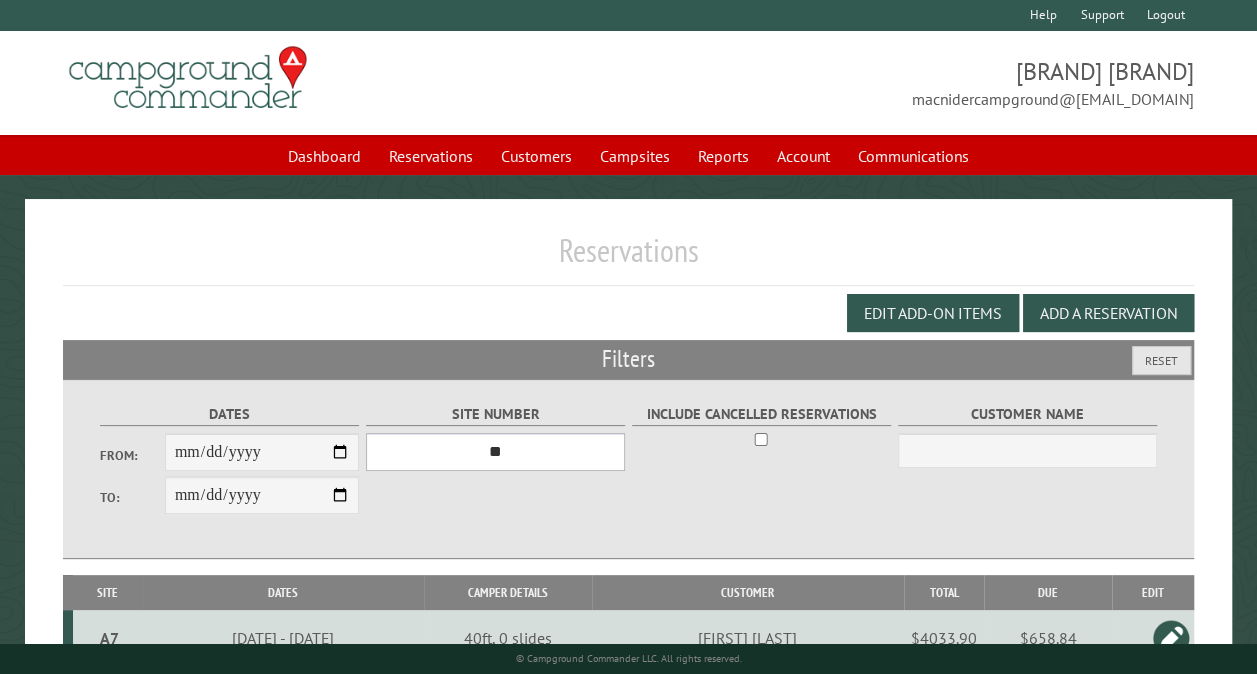 click on "*** ** ** ** ** ** ** ** ** ** *** *** *** *** ** ** ** ** ** ** ** ** ** *** *** ** ** ** ** ** ** ********* ** ** ** ** ** ** ** ** ** *** *** *** *** *** *** ** ** ** ** ** ** ** ** ** *** *** *** *** *** *** ** ** ** ** ** ** ** ** ** ** ** ** ** ** ** ** ** ** ** ** ** ** ** ** *** *** *** *** *** ***" at bounding box center [495, 452] 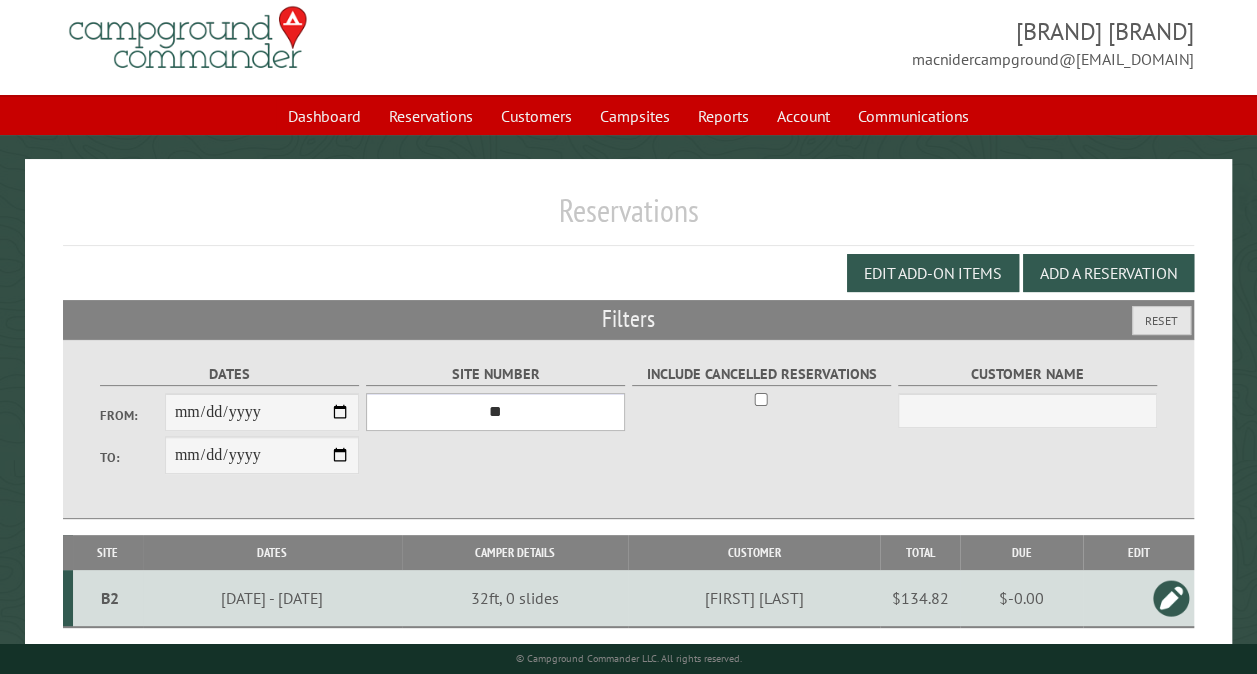 scroll, scrollTop: 112, scrollLeft: 0, axis: vertical 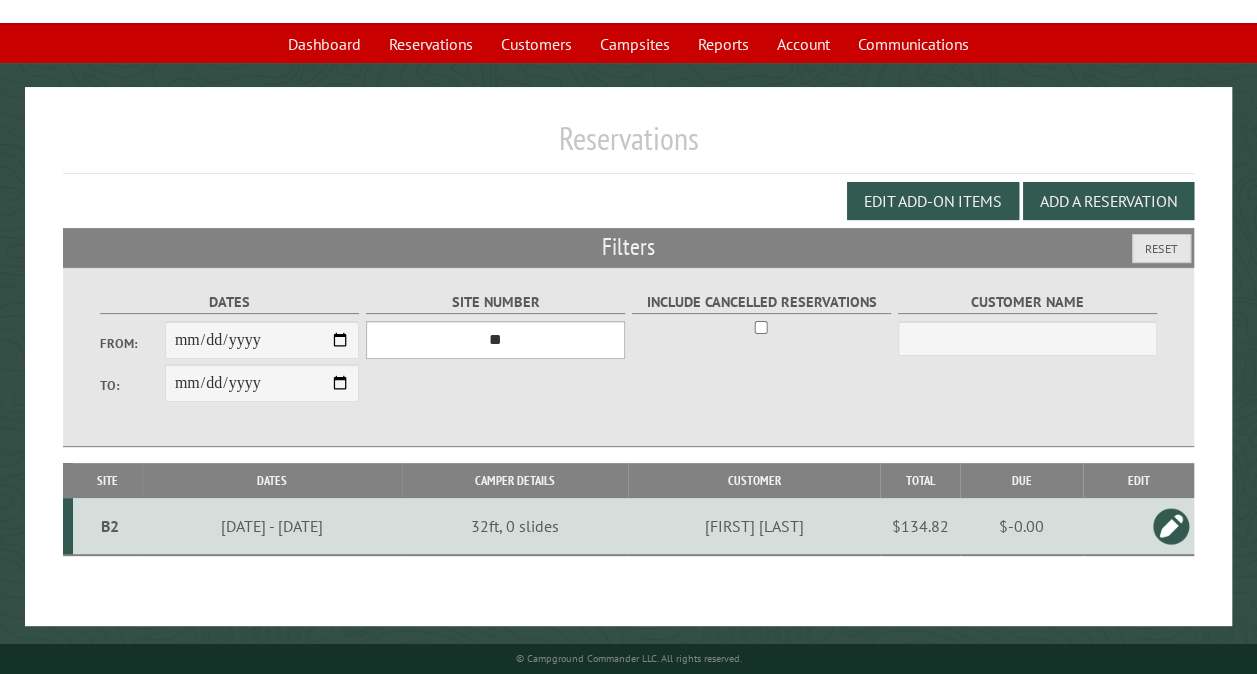 click on "*** ** ** ** ** ** ** ** ** ** *** *** *** *** ** ** ** ** ** ** ** ** ** *** *** ** ** ** ** ** ** ********* ** ** ** ** ** ** ** ** ** *** *** *** *** *** *** ** ** ** ** ** ** ** ** ** *** *** *** *** *** *** ** ** ** ** ** ** ** ** ** ** ** ** ** ** ** ** ** ** ** ** ** ** ** ** *** *** *** *** *** ***" at bounding box center (495, 340) 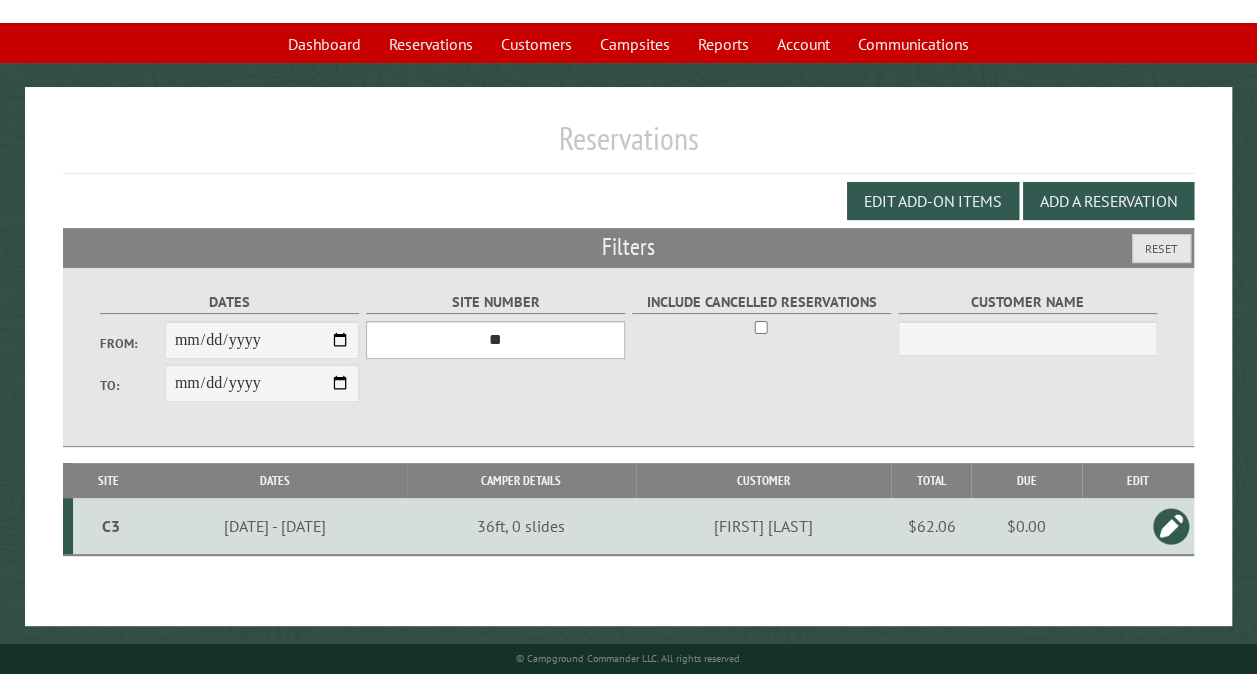 click on "*** ** ** ** ** ** ** ** ** ** *** *** *** *** ** ** ** ** ** ** ** ** ** *** *** ** ** ** ** ** ** ********* ** ** ** ** ** ** ** ** ** *** *** *** *** *** *** ** ** ** ** ** ** ** ** ** *** *** *** *** *** *** ** ** ** ** ** ** ** ** ** ** ** ** ** ** ** ** ** ** ** ** ** ** ** ** *** *** *** *** *** ***" at bounding box center (495, 340) 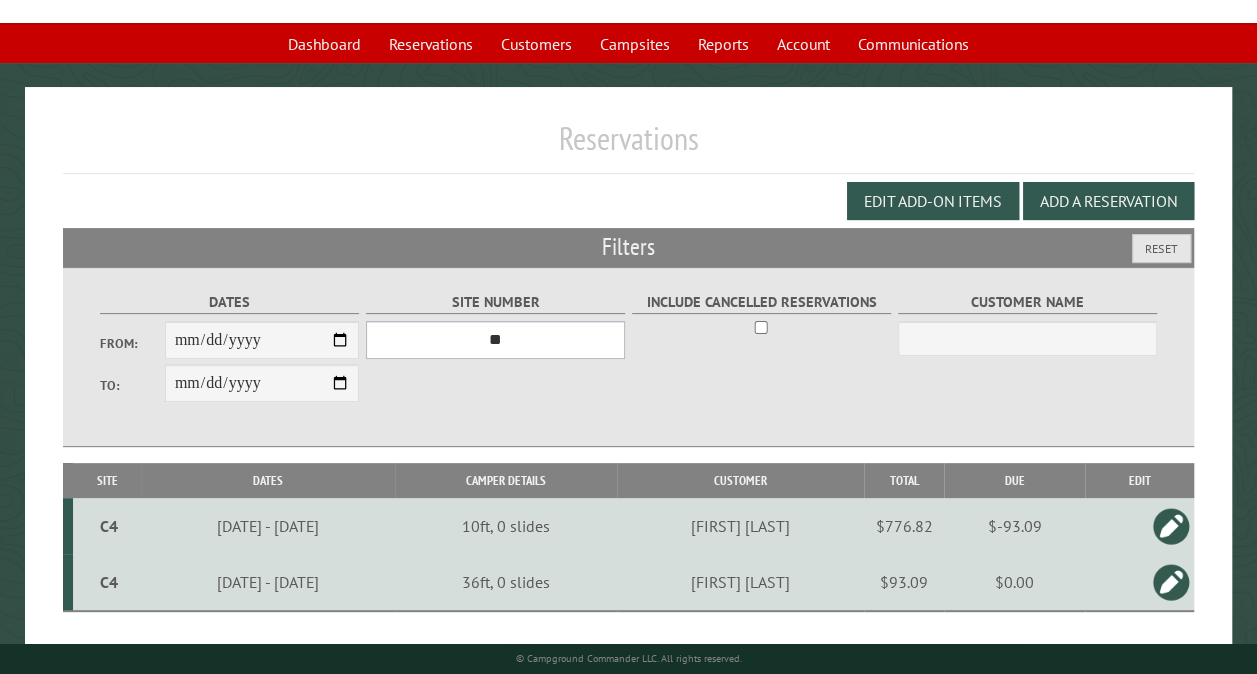 click on "*** ** ** ** ** ** ** ** ** ** *** *** *** *** ** ** ** ** ** ** ** ** ** *** *** ** ** ** ** ** ** ********* ** ** ** ** ** ** ** ** ** *** *** *** *** *** *** ** ** ** ** ** ** ** ** ** *** *** *** *** *** *** ** ** ** ** ** ** ** ** ** ** ** ** ** ** ** ** ** ** ** ** ** ** ** ** *** *** *** *** *** ***" at bounding box center (495, 340) 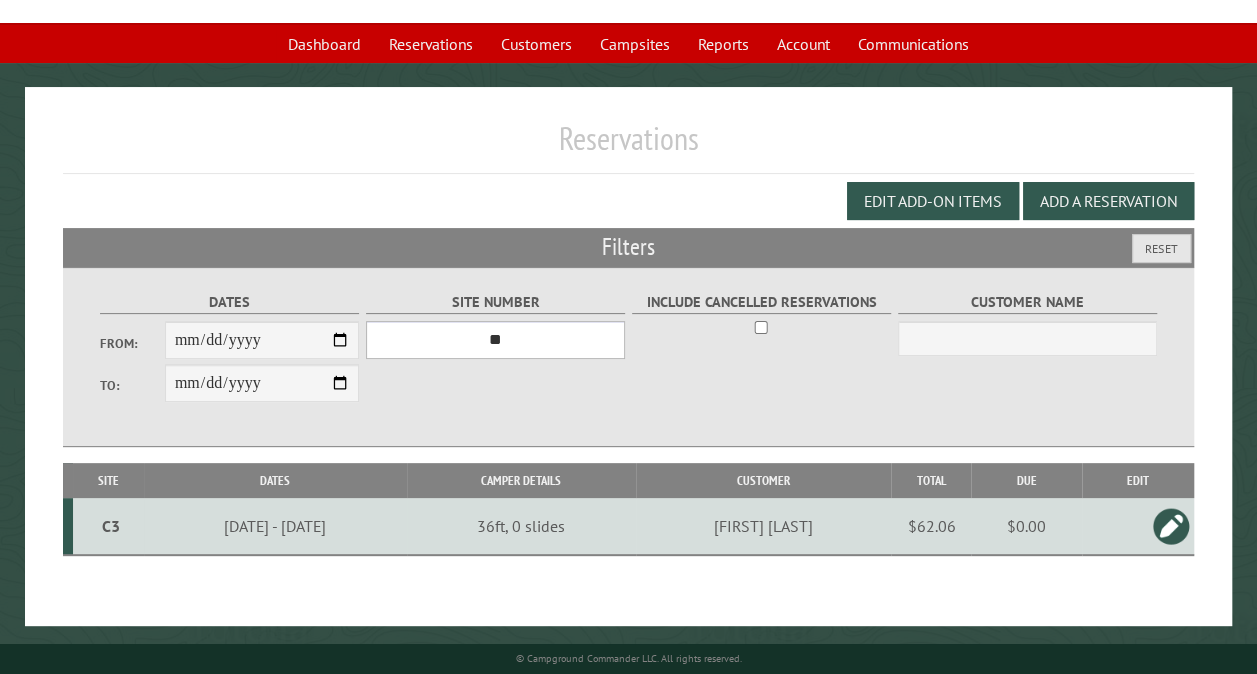 click on "*** ** ** ** ** ** ** ** ** ** *** *** *** *** ** ** ** ** ** ** ** ** ** *** *** ** ** ** ** ** ** ********* ** ** ** ** ** ** ** ** ** *** *** *** *** *** *** ** ** ** ** ** ** ** ** ** *** *** *** *** *** *** ** ** ** ** ** ** ** ** ** ** ** ** ** ** ** ** ** ** ** ** ** ** ** ** *** *** *** *** *** ***" at bounding box center (495, 340) 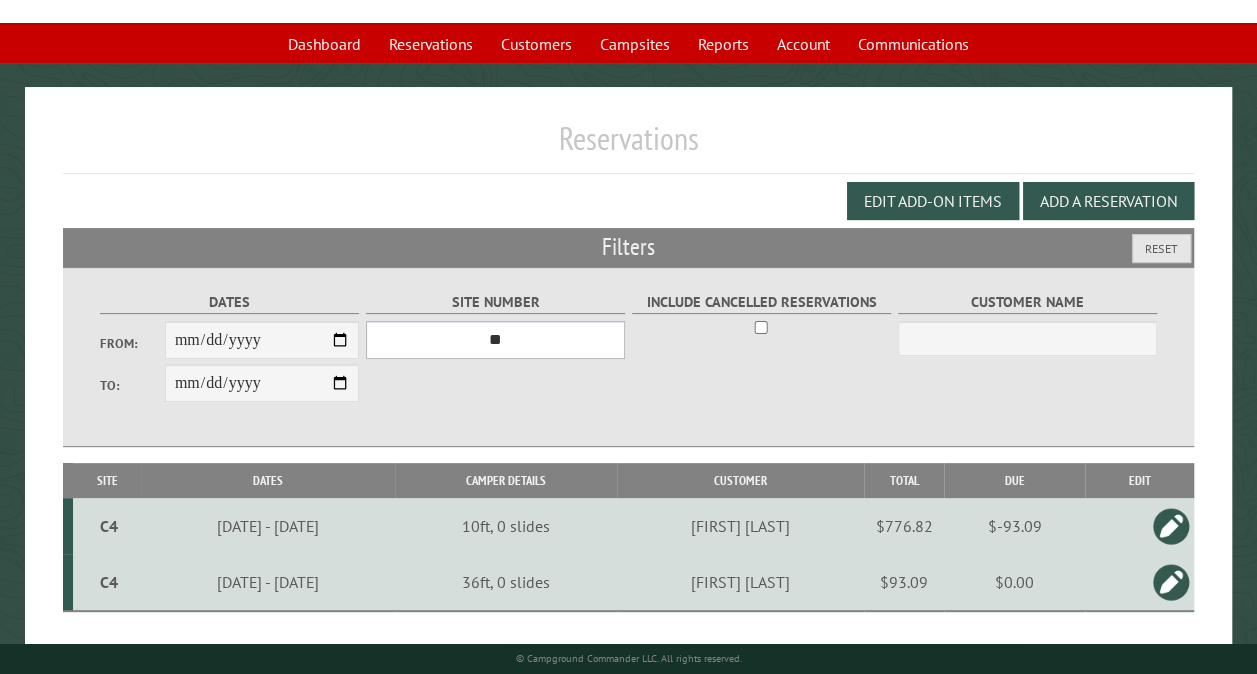 click on "*** ** ** ** ** ** ** ** ** ** *** *** *** *** ** ** ** ** ** ** ** ** ** *** *** ** ** ** ** ** ** ********* ** ** ** ** ** ** ** ** ** *** *** *** *** *** *** ** ** ** ** ** ** ** ** ** *** *** *** *** *** *** ** ** ** ** ** ** ** ** ** ** ** ** ** ** ** ** ** ** ** ** ** ** ** ** *** *** *** *** *** ***" at bounding box center (495, 340) 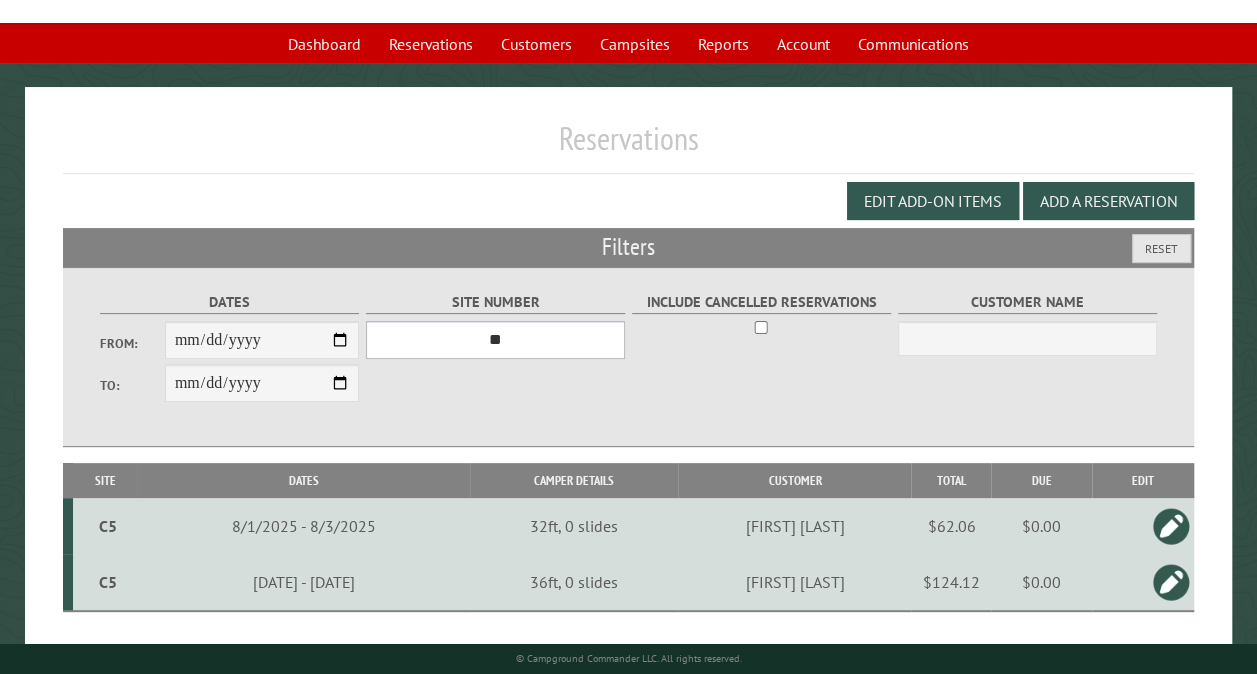 click on "*** ** ** ** ** ** ** ** ** ** *** *** *** *** ** ** ** ** ** ** ** ** ** *** *** ** ** ** ** ** ** ********* ** ** ** ** ** ** ** ** ** *** *** *** *** *** *** ** ** ** ** ** ** ** ** ** *** *** *** *** *** *** ** ** ** ** ** ** ** ** ** ** ** ** ** ** ** ** ** ** ** ** ** ** ** ** *** *** *** *** *** ***" at bounding box center [495, 340] 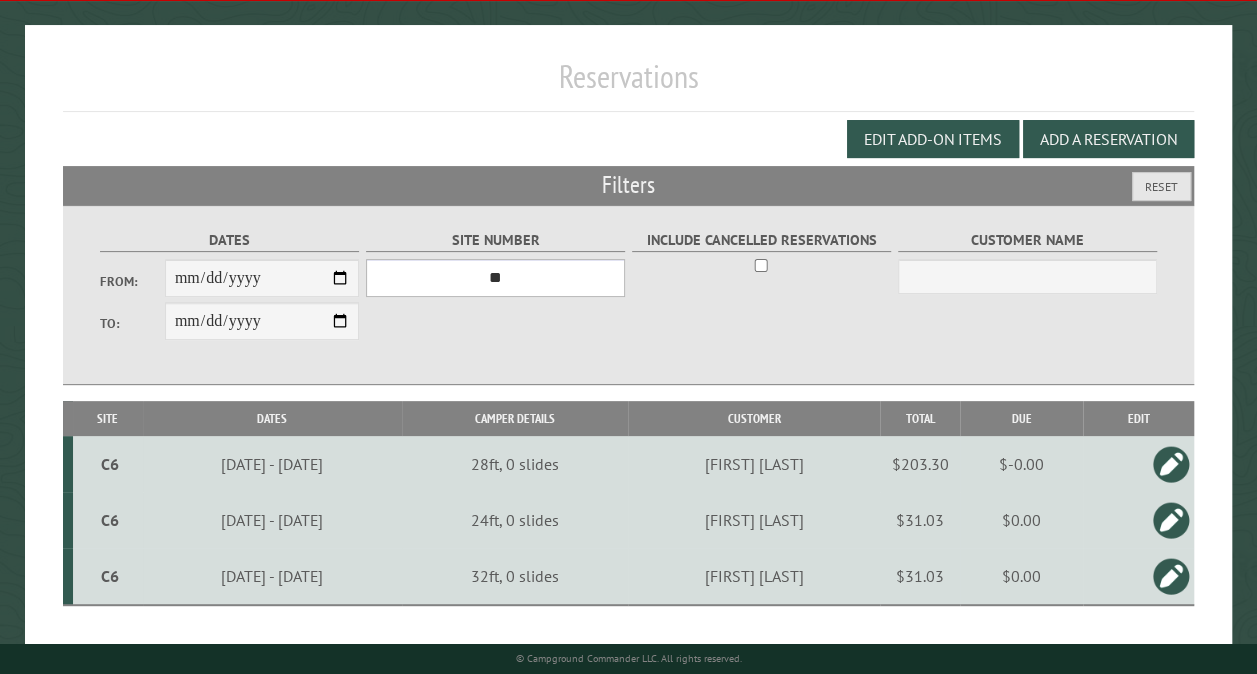 scroll, scrollTop: 211, scrollLeft: 0, axis: vertical 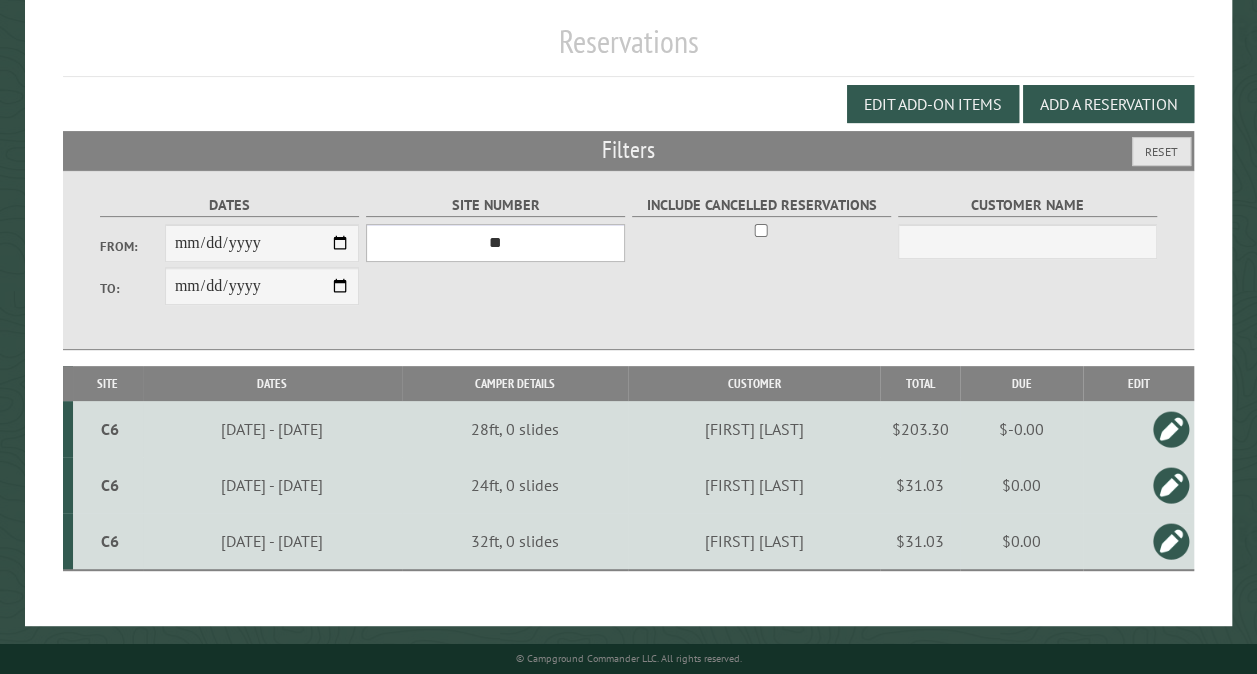 click on "*** ** ** ** ** ** ** ** ** ** *** *** *** *** ** ** ** ** ** ** ** ** ** *** *** ** ** ** ** ** ** ********* ** ** ** ** ** ** ** ** ** *** *** *** *** *** *** ** ** ** ** ** ** ** ** ** *** *** *** *** *** *** ** ** ** ** ** ** ** ** ** ** ** ** ** ** ** ** ** ** ** ** ** ** ** ** *** *** *** *** *** ***" at bounding box center [495, 243] 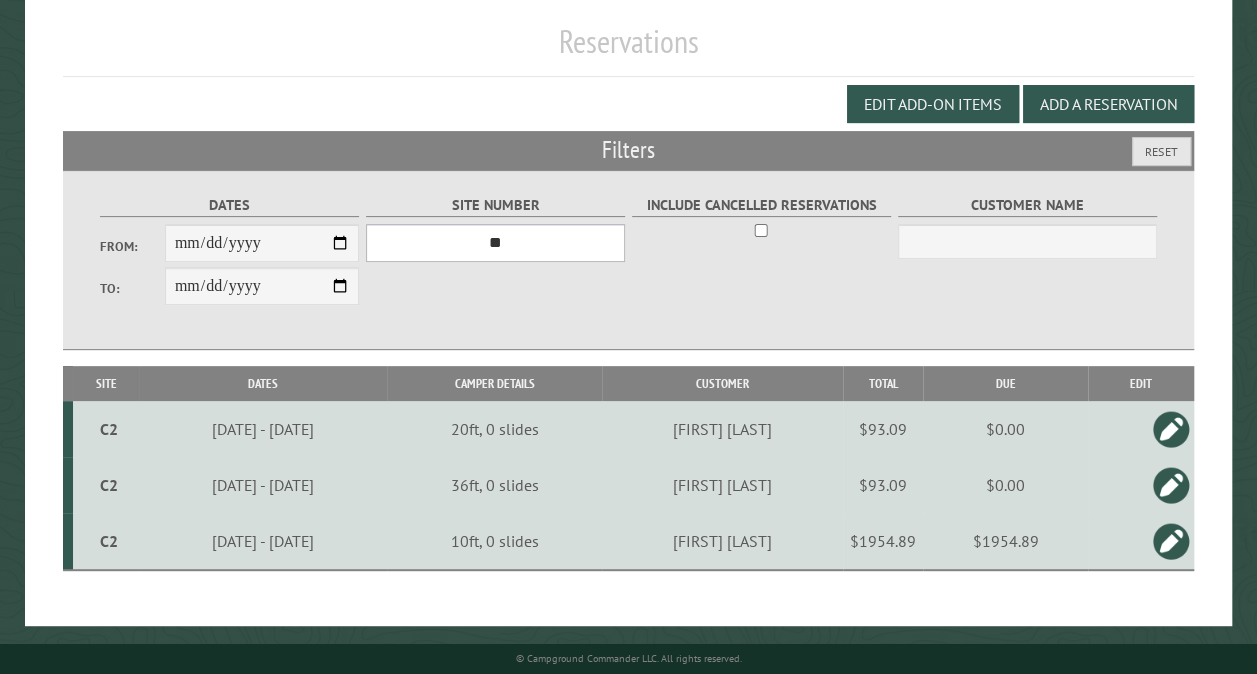click on "*** ** ** ** ** ** ** ** ** ** *** *** *** *** ** ** ** ** ** ** ** ** ** *** *** ** ** ** ** ** ** ********* ** ** ** ** ** ** ** ** ** *** *** *** *** *** *** ** ** ** ** ** ** ** ** ** *** *** *** *** *** *** ** ** ** ** ** ** ** ** ** ** ** ** ** ** ** ** ** ** ** ** ** ** ** ** *** *** *** *** *** ***" at bounding box center [495, 243] 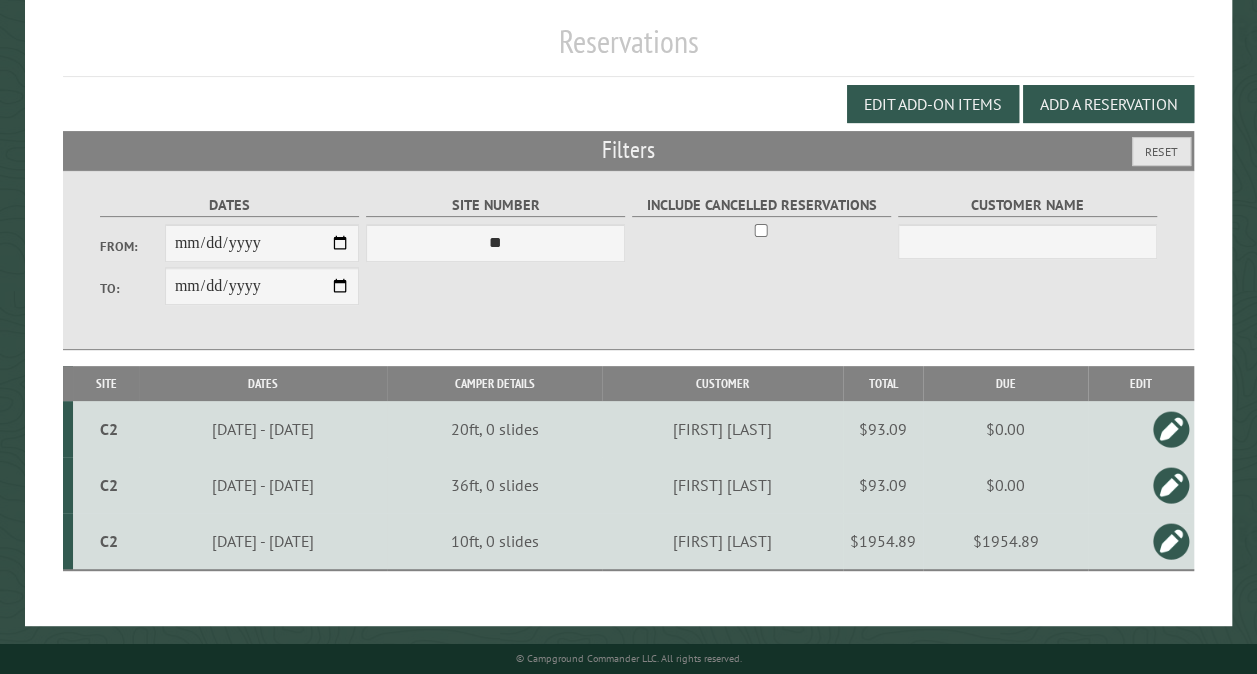 click on "Include Cancelled Reservations" at bounding box center [762, 212] 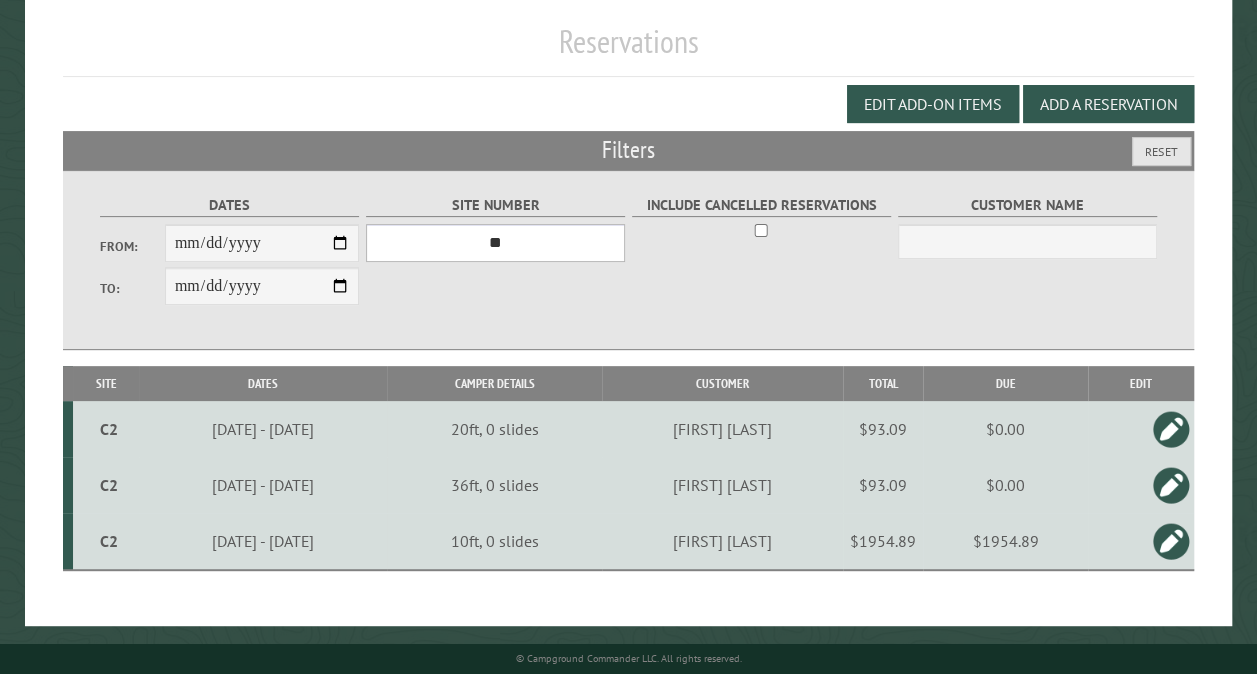 click on "*** ** ** ** ** ** ** ** ** ** *** *** *** *** ** ** ** ** ** ** ** ** ** *** *** ** ** ** ** ** ** ********* ** ** ** ** ** ** ** ** ** *** *** *** *** *** *** ** ** ** ** ** ** ** ** ** *** *** *** *** *** *** ** ** ** ** ** ** ** ** ** ** ** ** ** ** ** ** ** ** ** ** ** ** ** ** *** *** *** *** *** ***" at bounding box center (495, 243) 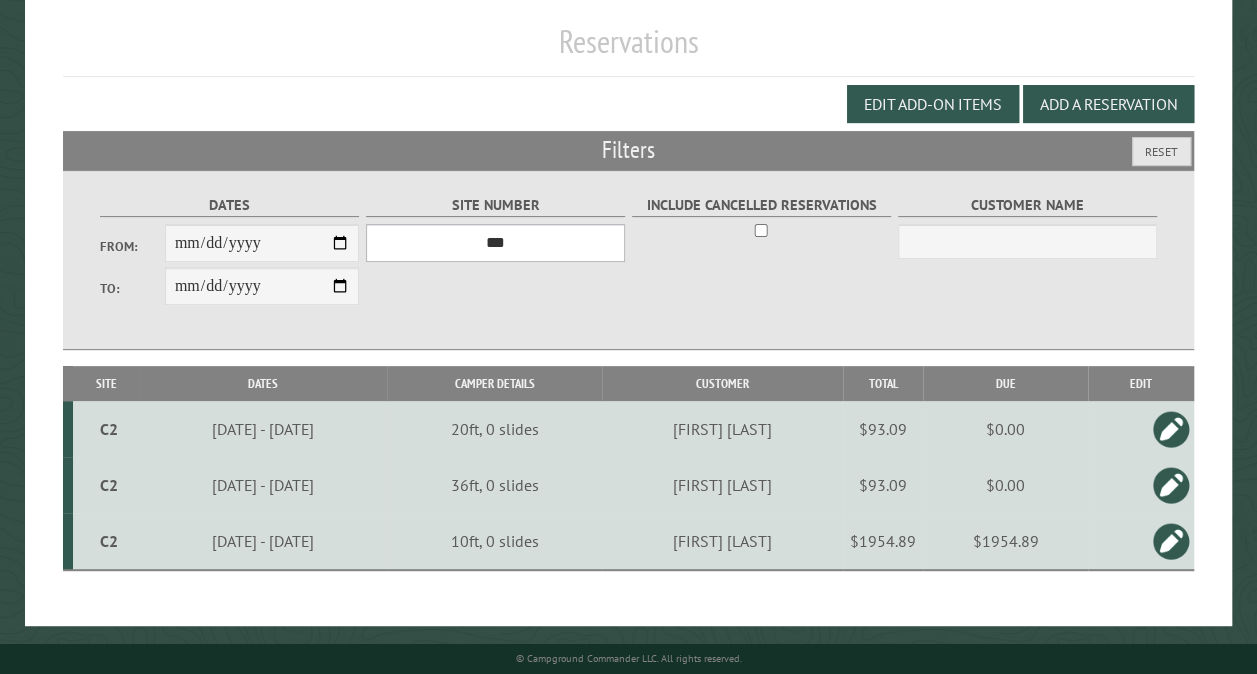 click on "*** ** ** ** ** ** ** ** ** ** *** *** *** *** ** ** ** ** ** ** ** ** ** *** *** ** ** ** ** ** ** ********* ** ** ** ** ** ** ** ** ** *** *** *** *** *** *** ** ** ** ** ** ** ** ** ** *** *** *** *** *** *** ** ** ** ** ** ** ** ** ** ** ** ** ** ** ** ** ** ** ** ** ** ** ** ** *** *** *** *** *** ***" at bounding box center (495, 243) 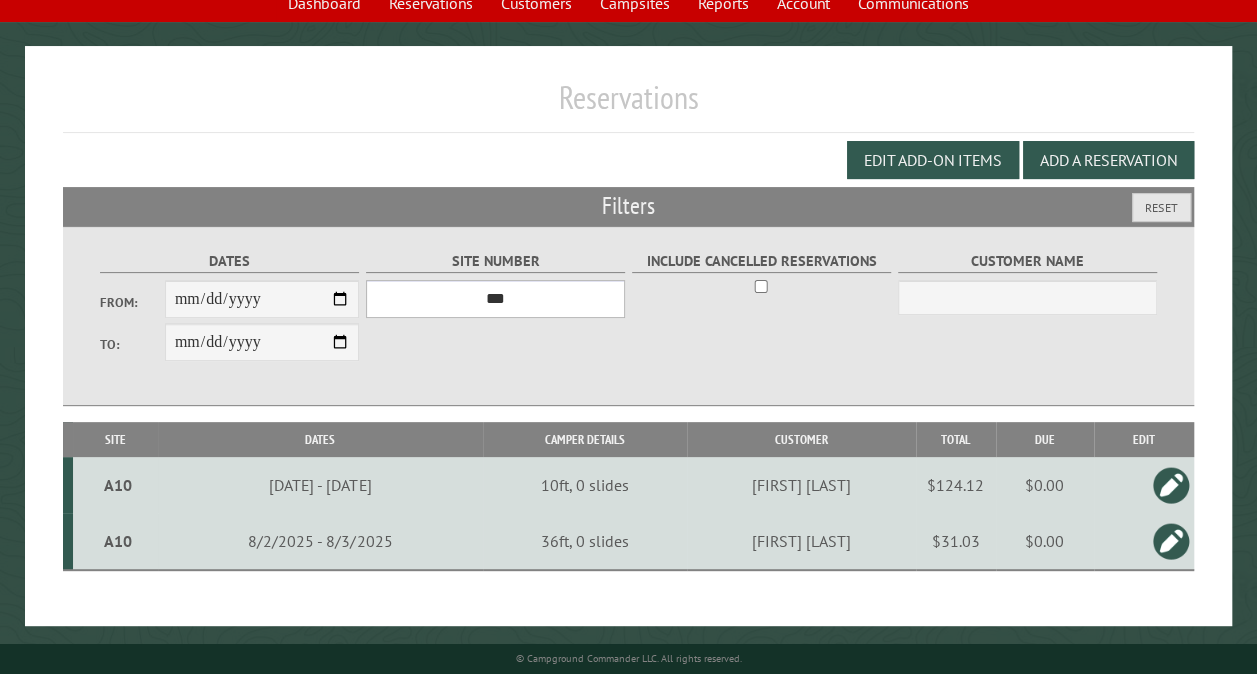 scroll, scrollTop: 155, scrollLeft: 0, axis: vertical 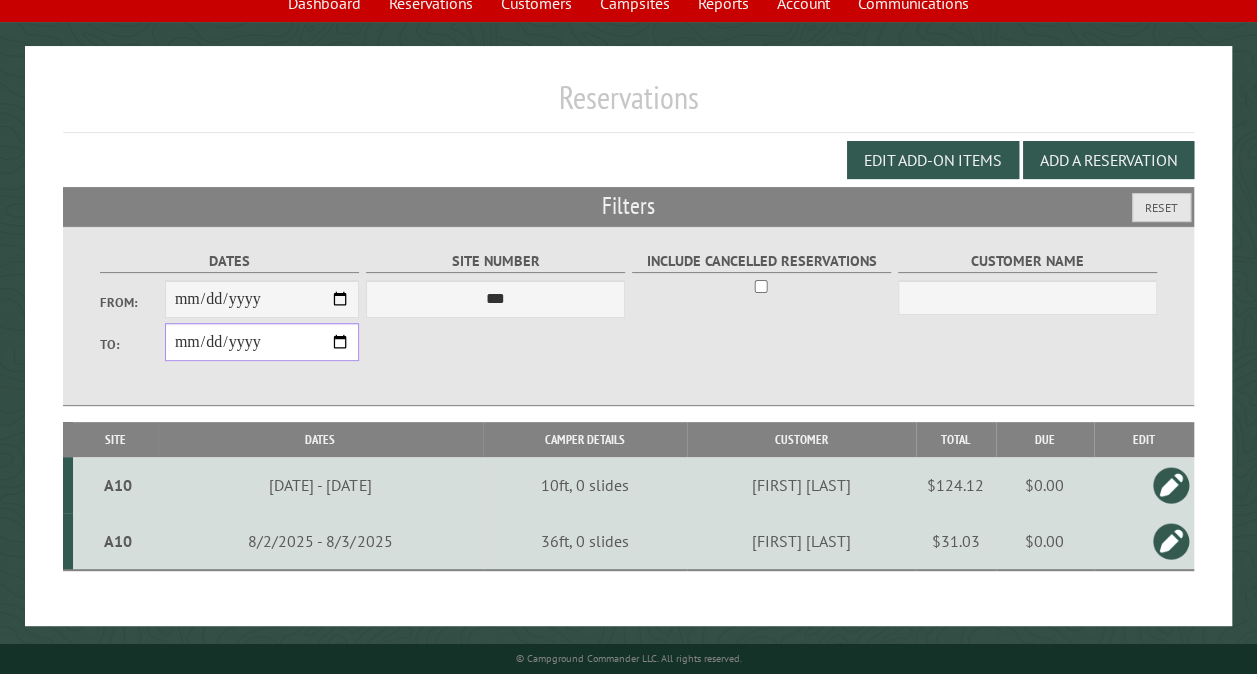 click on "**********" at bounding box center [262, 342] 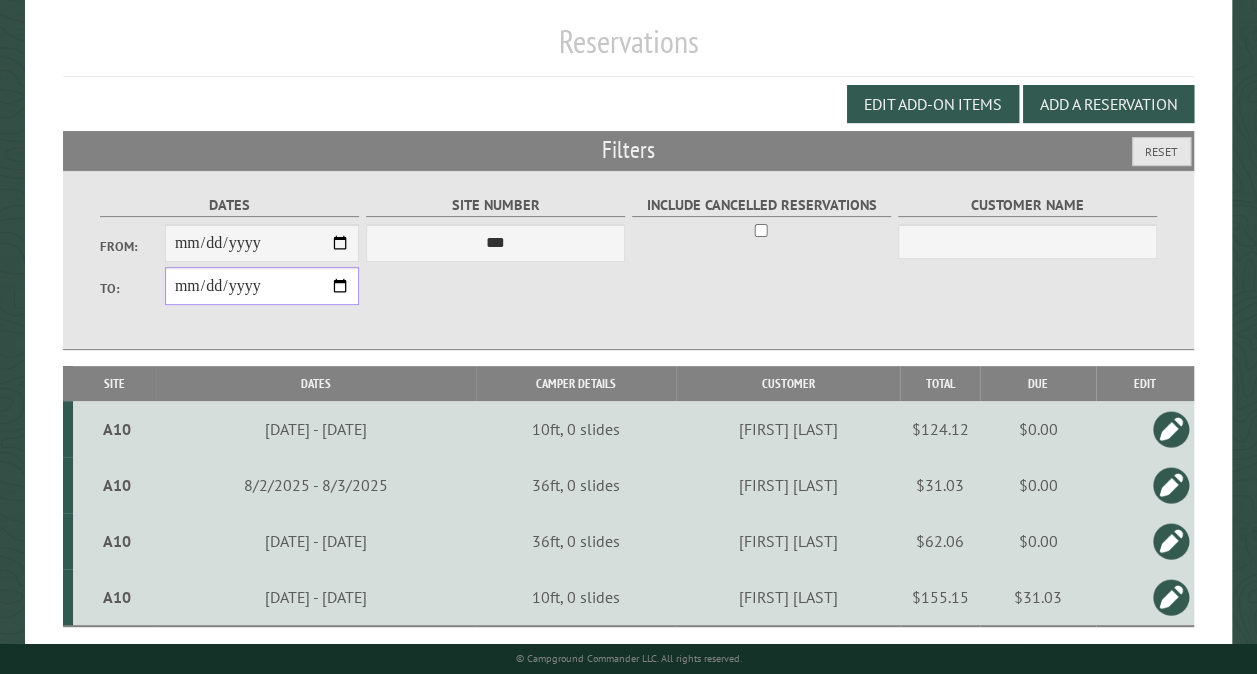 scroll, scrollTop: 235, scrollLeft: 0, axis: vertical 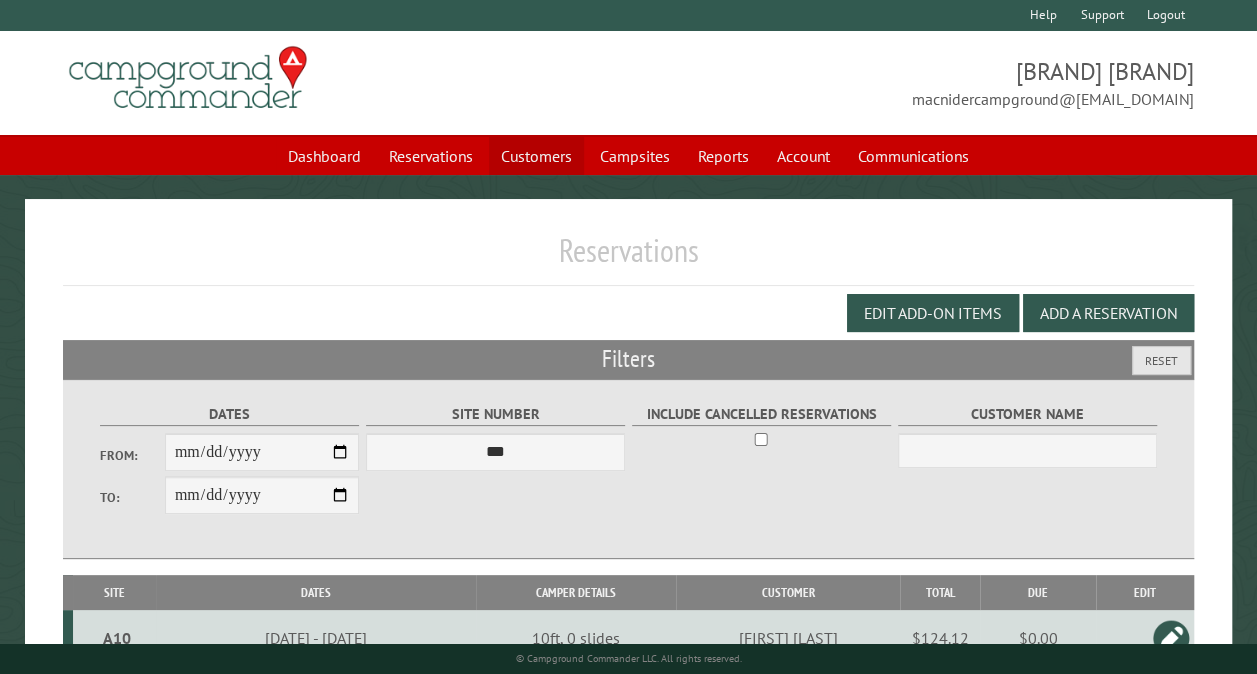click on "Customers" at bounding box center [536, 156] 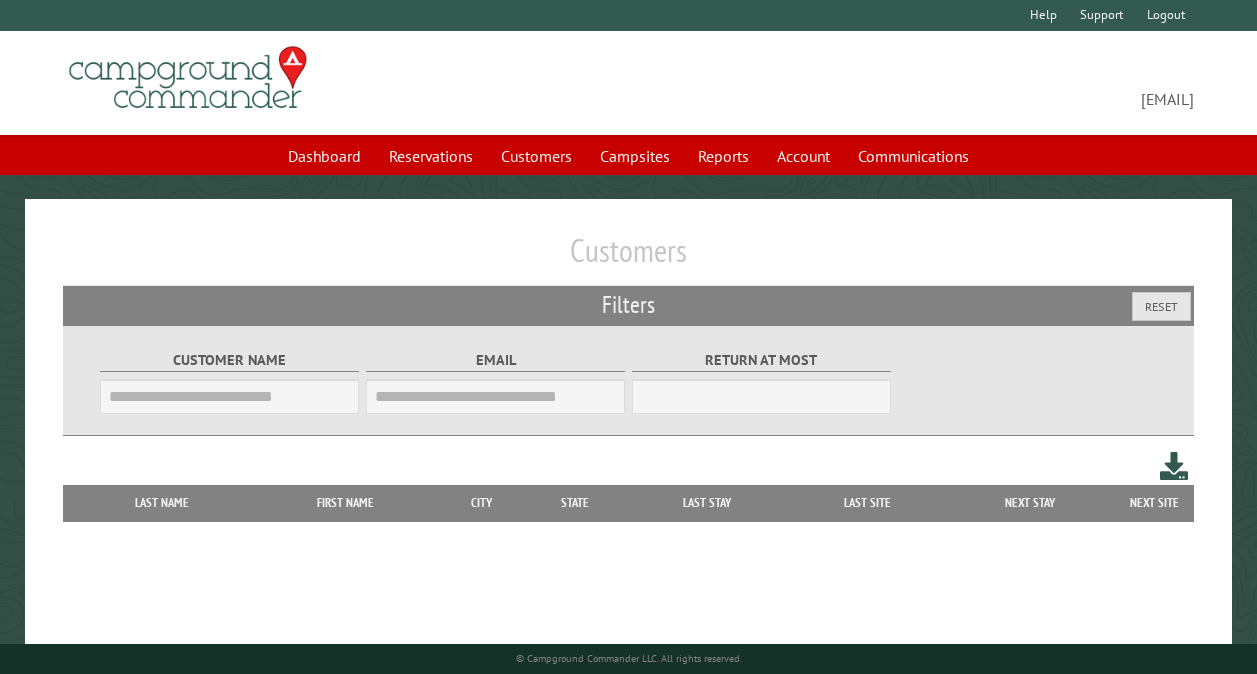 scroll, scrollTop: 0, scrollLeft: 0, axis: both 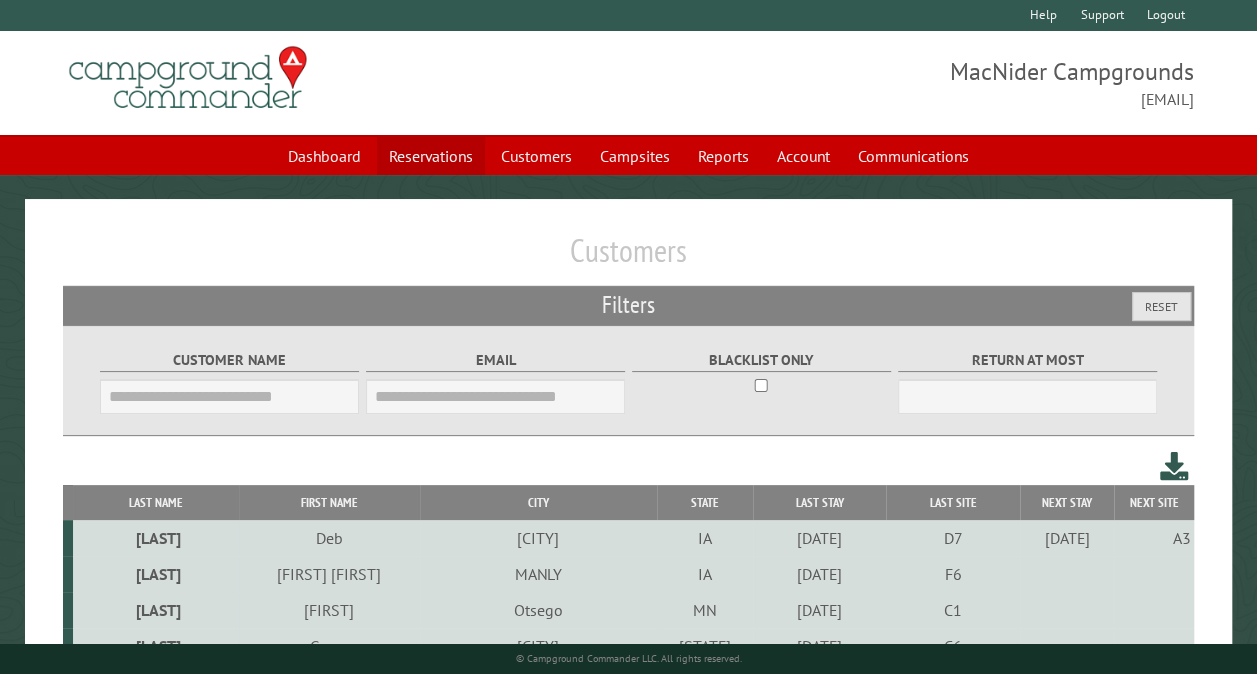 click on "Reservations" at bounding box center [431, 156] 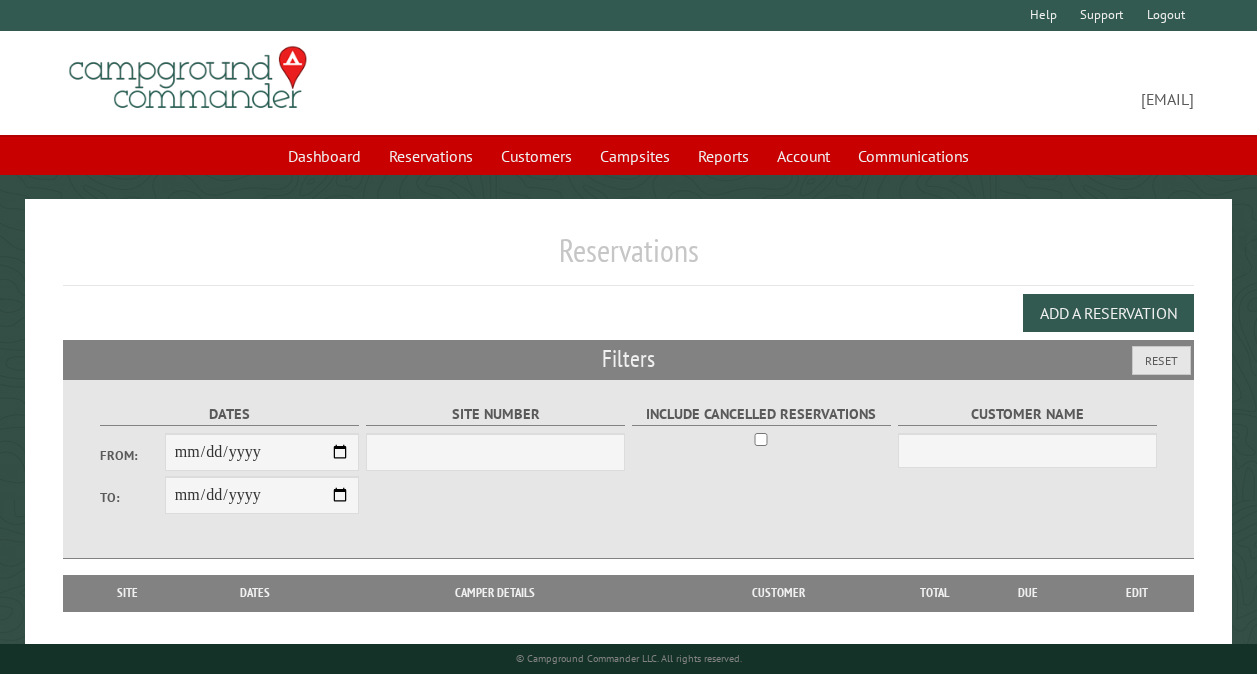 scroll, scrollTop: 0, scrollLeft: 0, axis: both 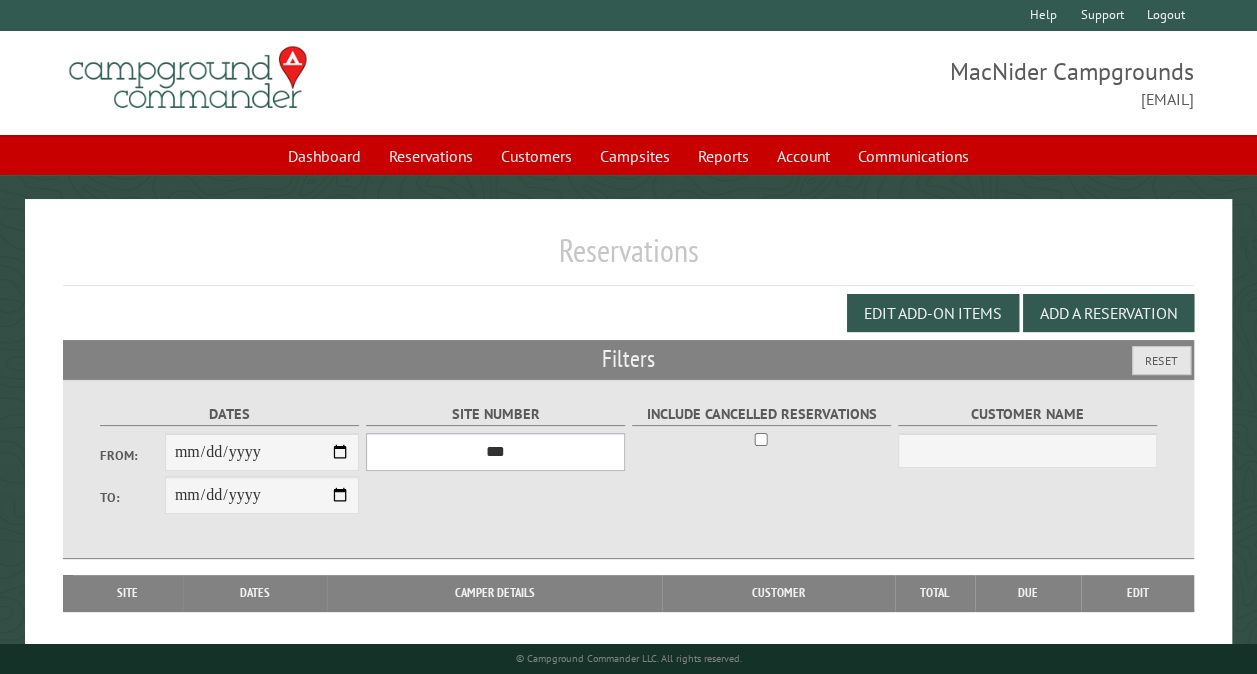 click on "*** ** ** ** ** ** ** ** ** ** *** *** *** *** ** ** ** ** ** ** ** ** ** *** *** ** ** ** ** ** ** ********* ** ** ** ** ** ** ** ** ** *** *** *** *** *** *** ** ** ** ** ** ** ** ** ** *** *** *** *** *** *** ** ** ** ** ** ** ** ** ** ** ** ** ** ** ** ** ** ** ** ** ** ** ** ** *** *** *** *** *** ***" at bounding box center [495, 452] 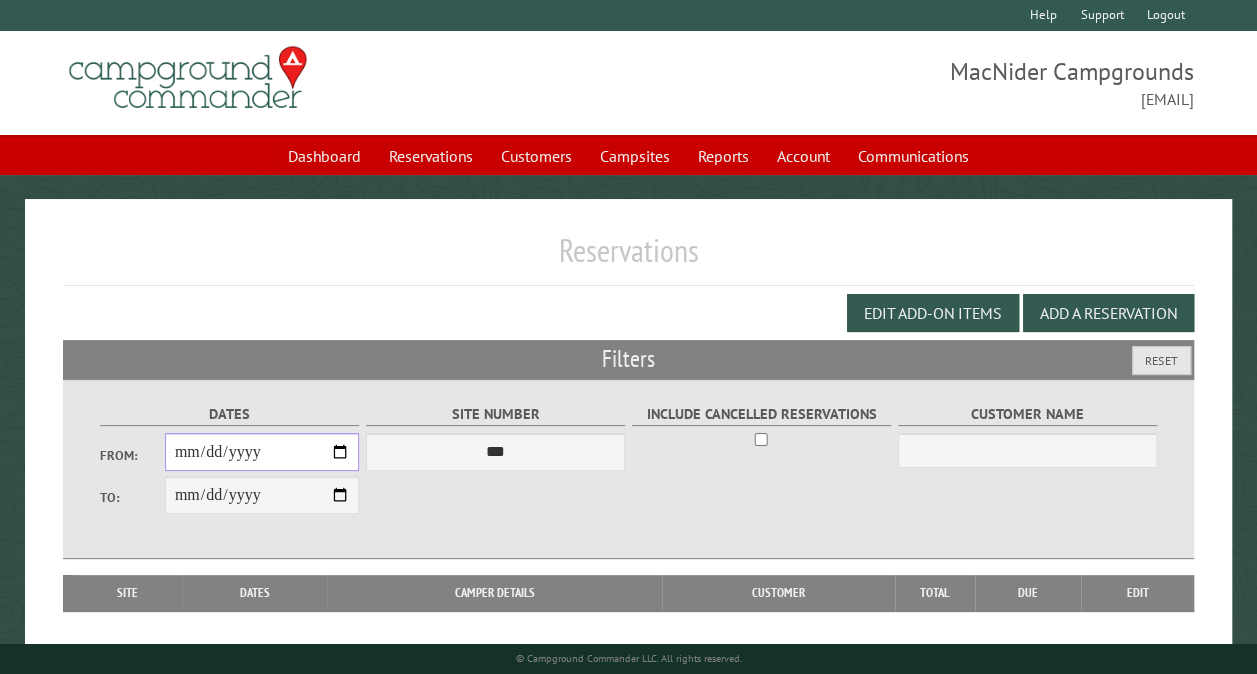 click on "From:" at bounding box center [262, 452] 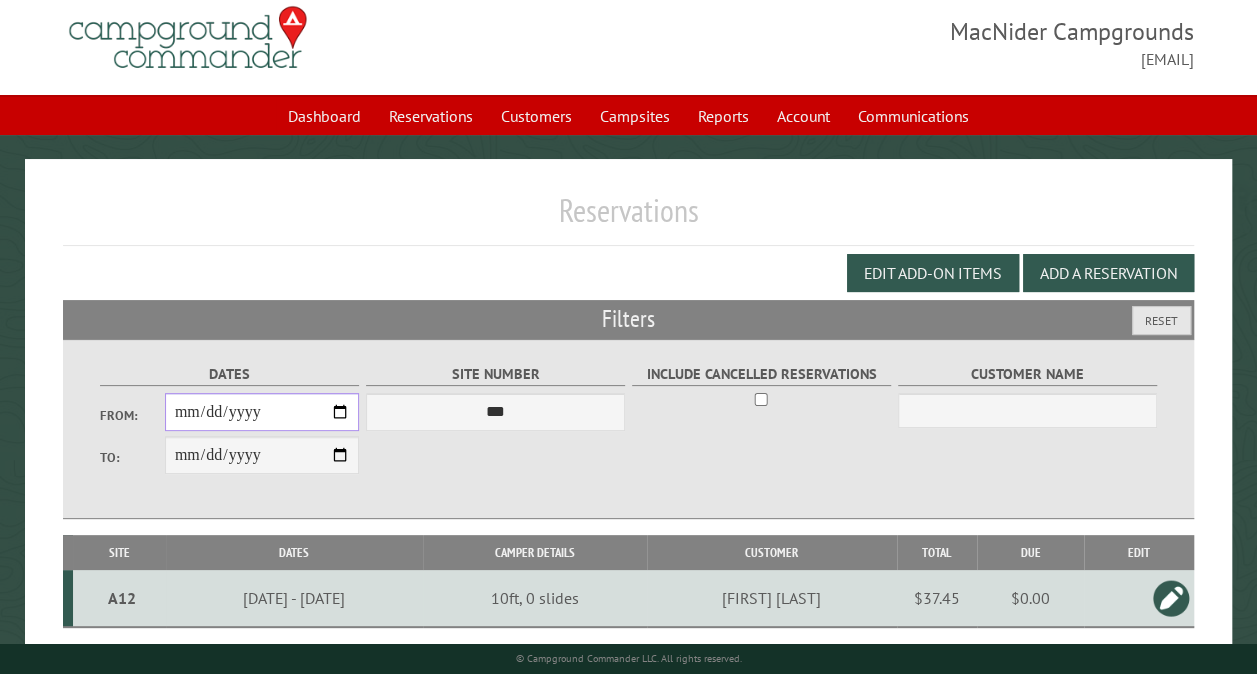 scroll, scrollTop: 112, scrollLeft: 0, axis: vertical 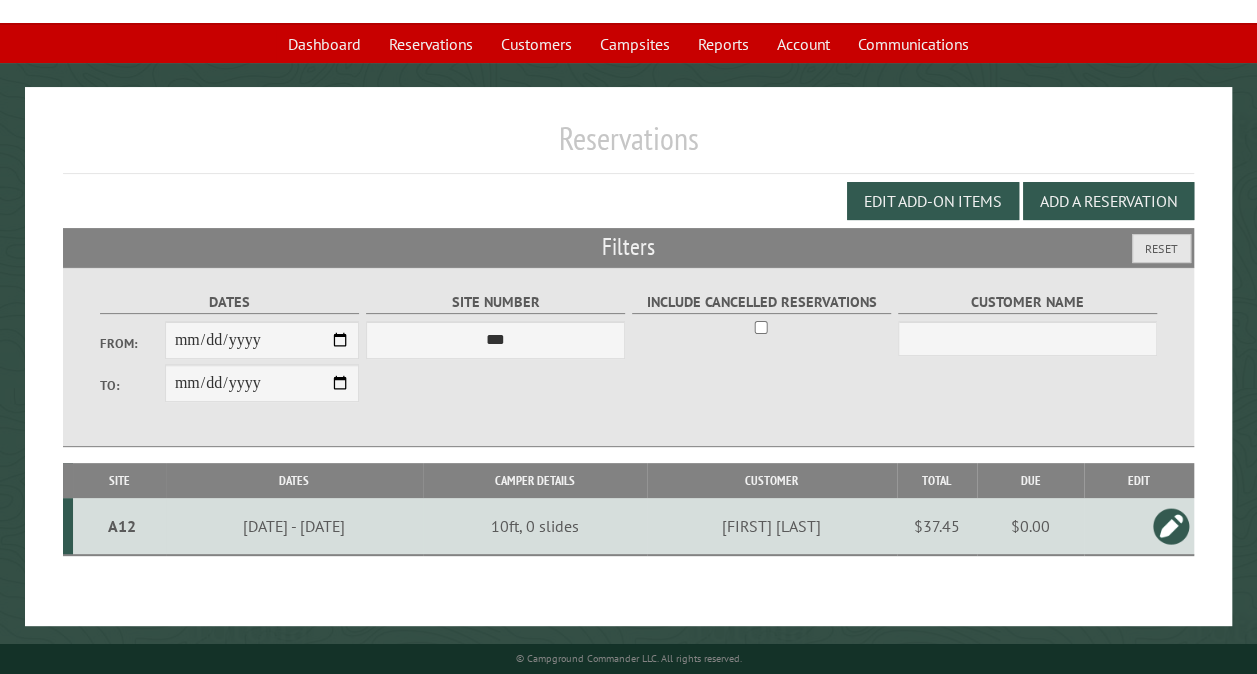 click on "A12" at bounding box center [122, 526] 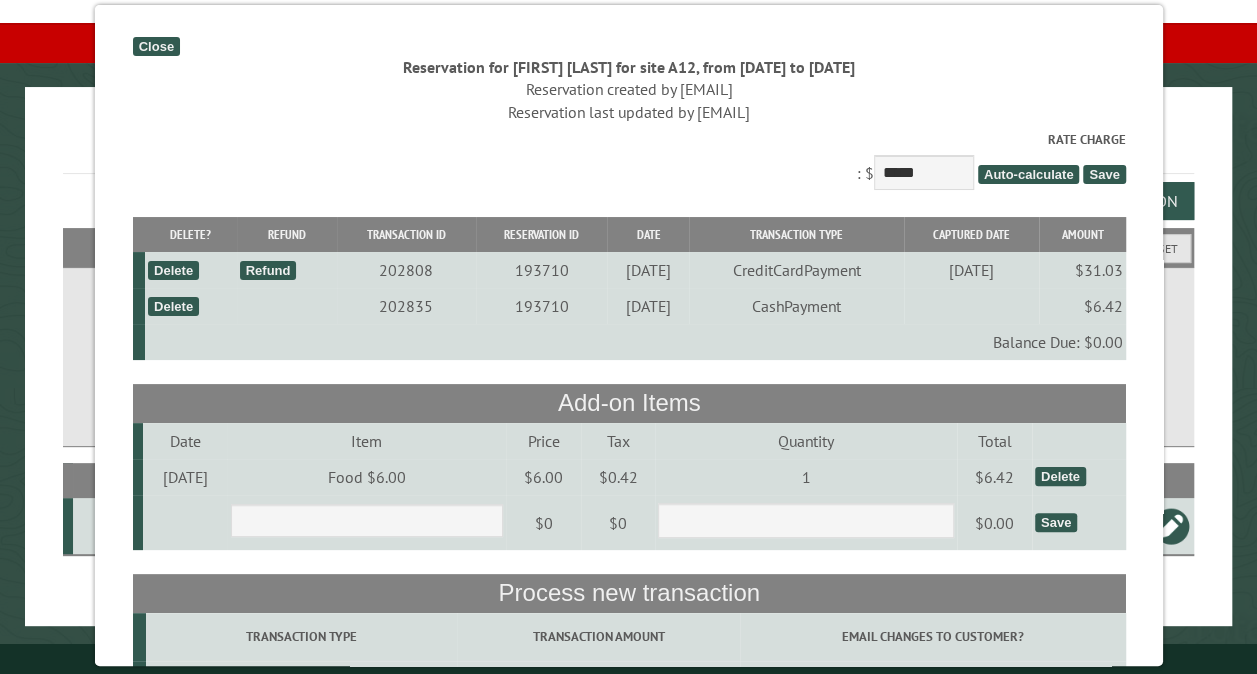 click on "Close" at bounding box center [155, 46] 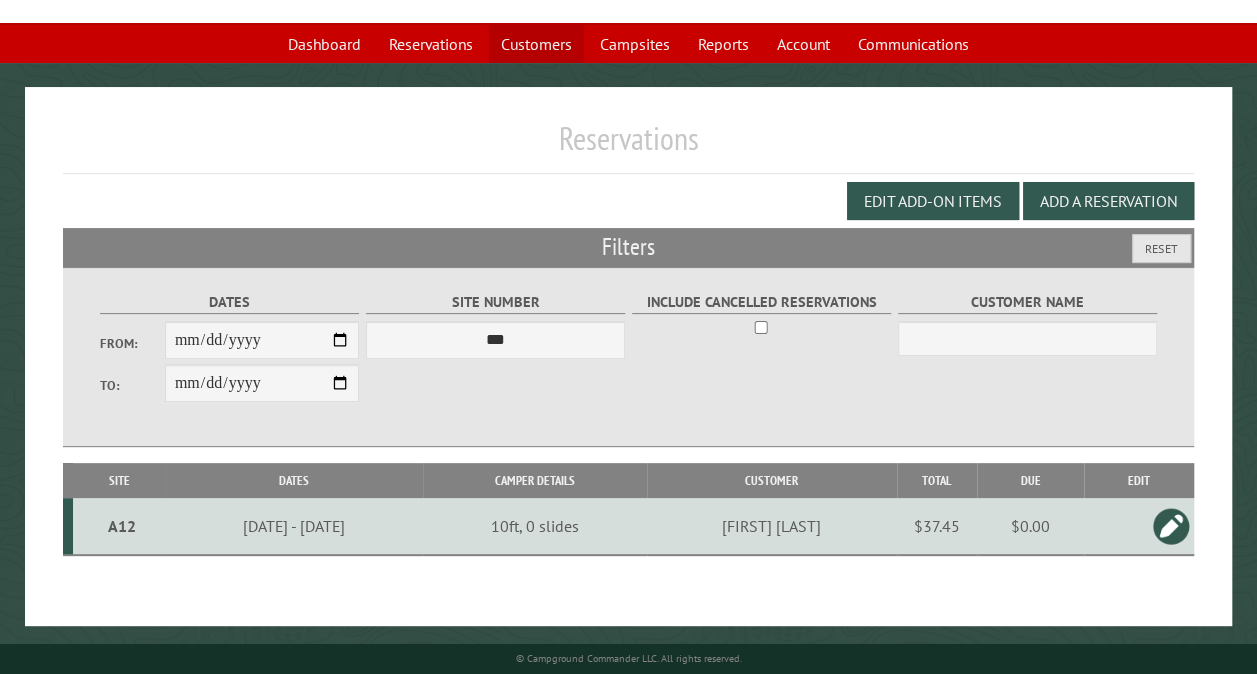 click on "Customers" at bounding box center [536, 44] 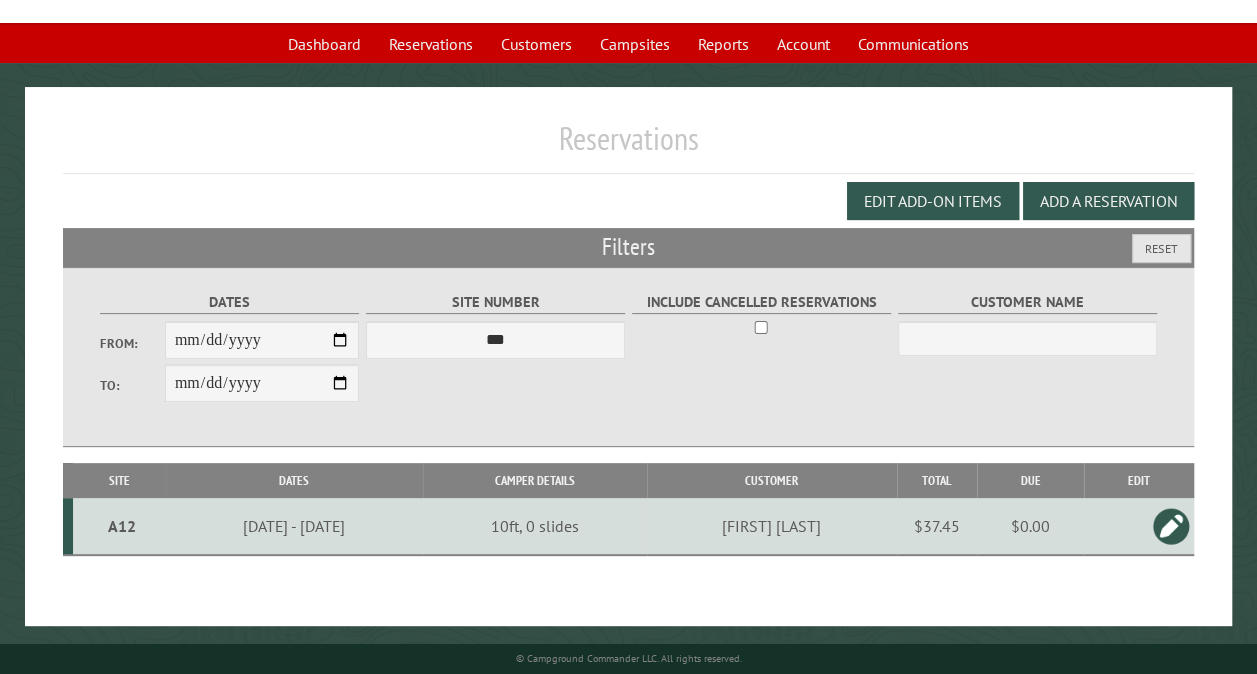click on "A12" at bounding box center (122, 526) 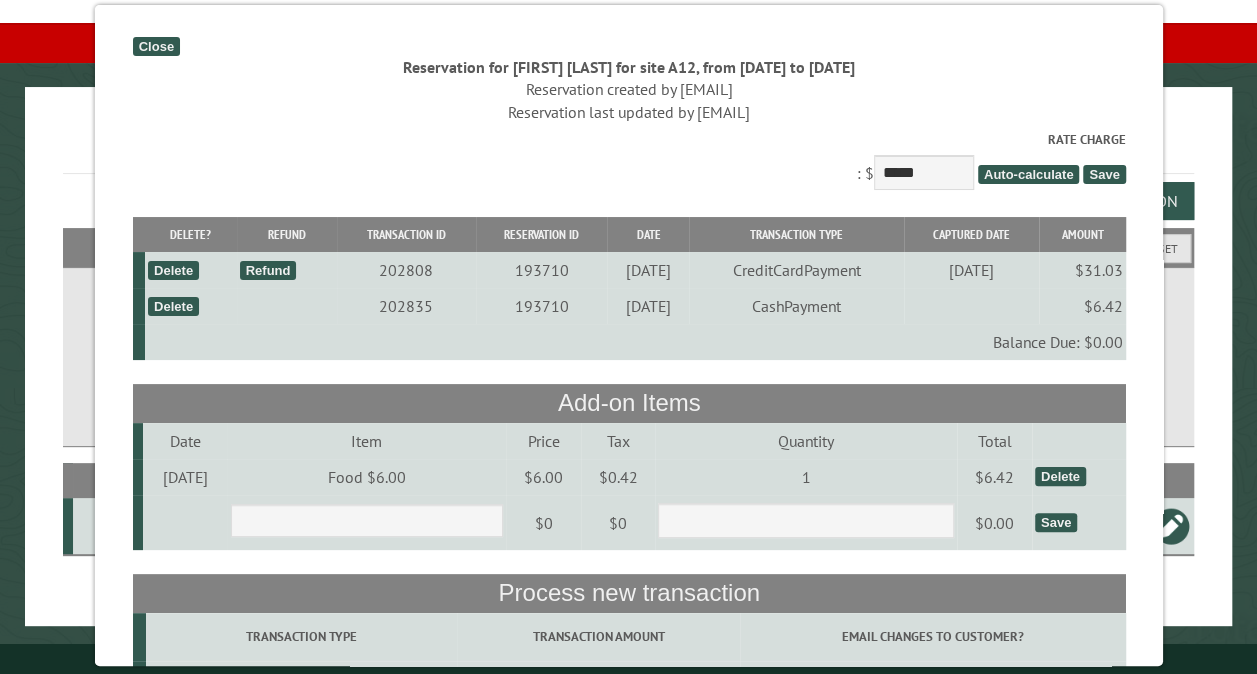 click on "Close
Reservation for Mike Epping for site A12,
from 7/31/2025 to 8/1/2025
Cancelled on
Reservation created by macnidercampground@gmail.com
Reservation last updated by macnidercampground@gmail.com
Discount
with code
expires
Total charge $37.45
Read meter
Rate Charge : $ *****
Auto-calculate
Save
Delete?
Refund
Transaction ID
Reservation ID
Date
Transaction Type
Captured Date
Amount
Delete
Refund
202808
193710 1" at bounding box center (628, 335) 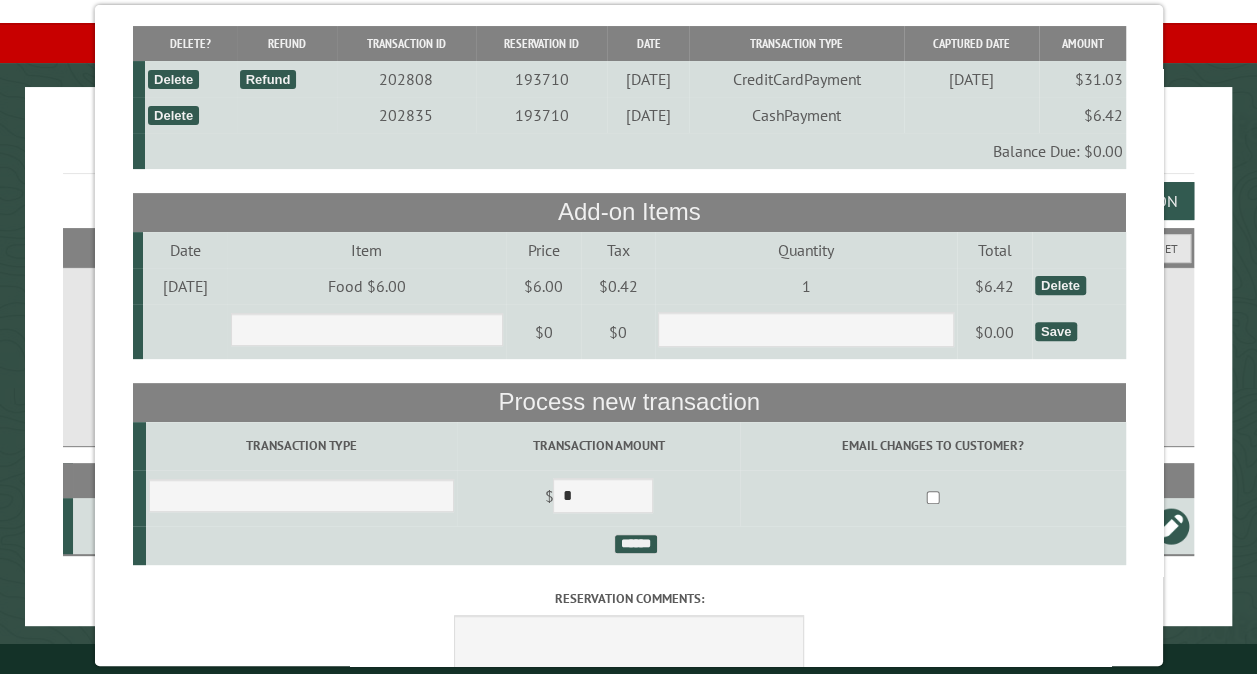 scroll, scrollTop: 200, scrollLeft: 0, axis: vertical 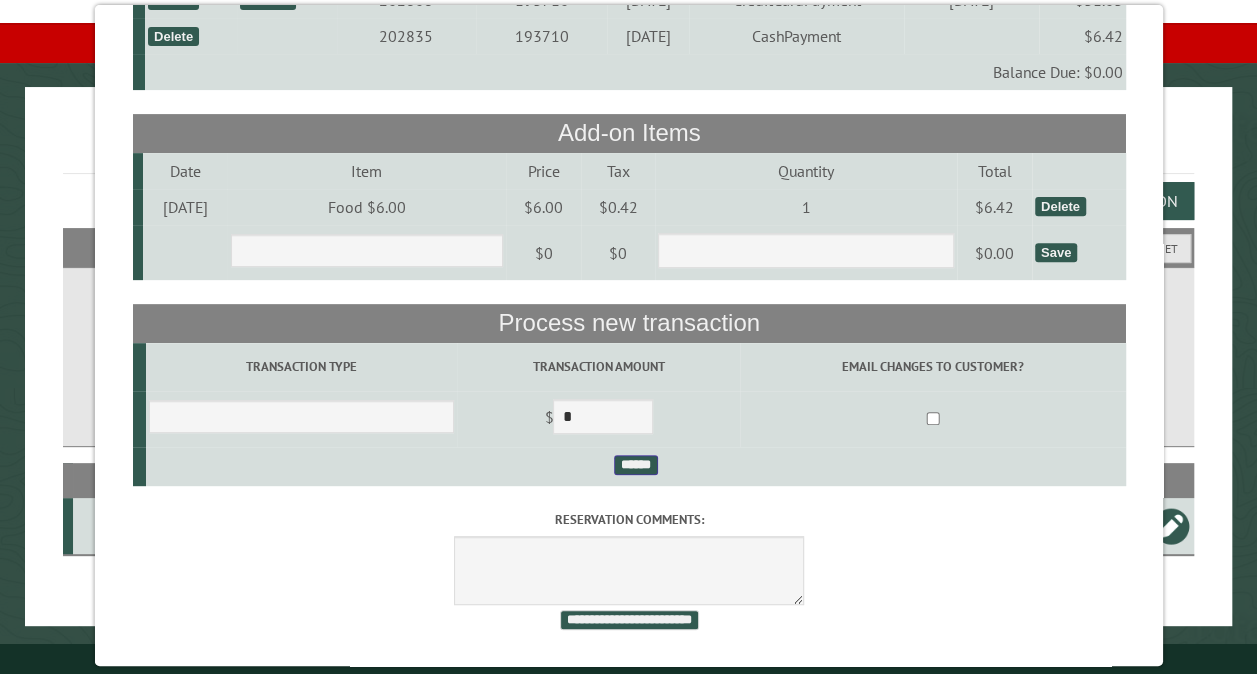 click on "******" at bounding box center (635, 465) 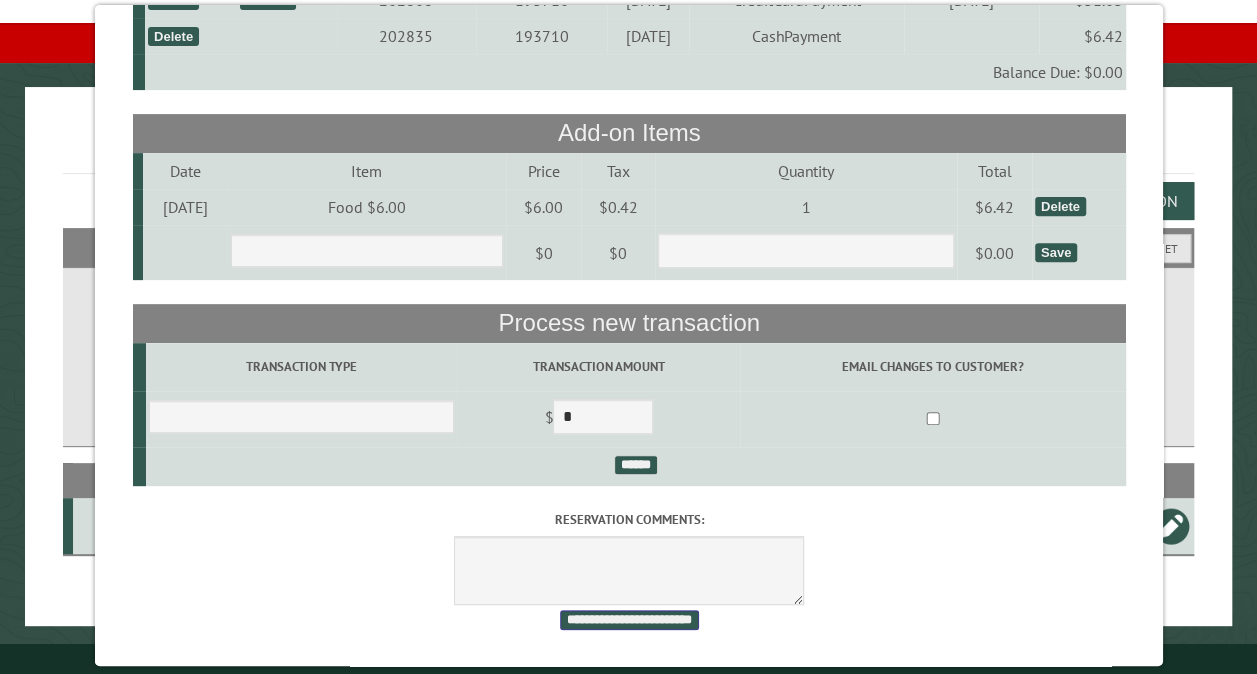click on "**********" at bounding box center [628, 620] 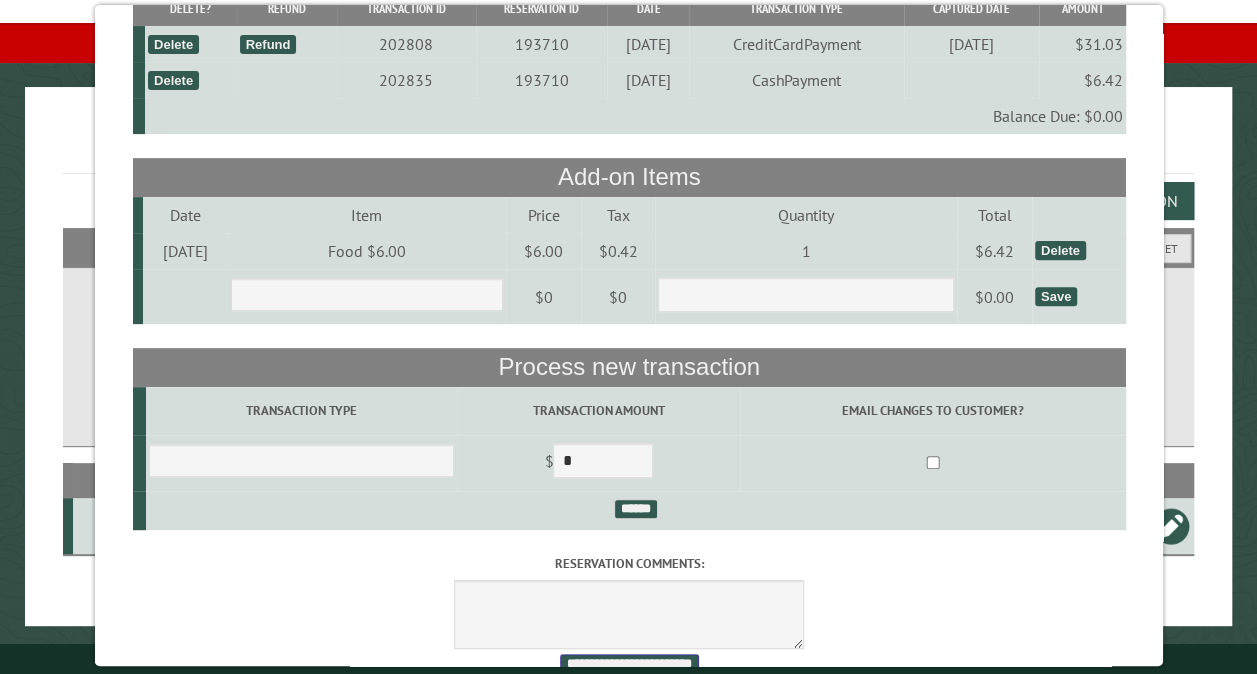 scroll, scrollTop: 214, scrollLeft: 0, axis: vertical 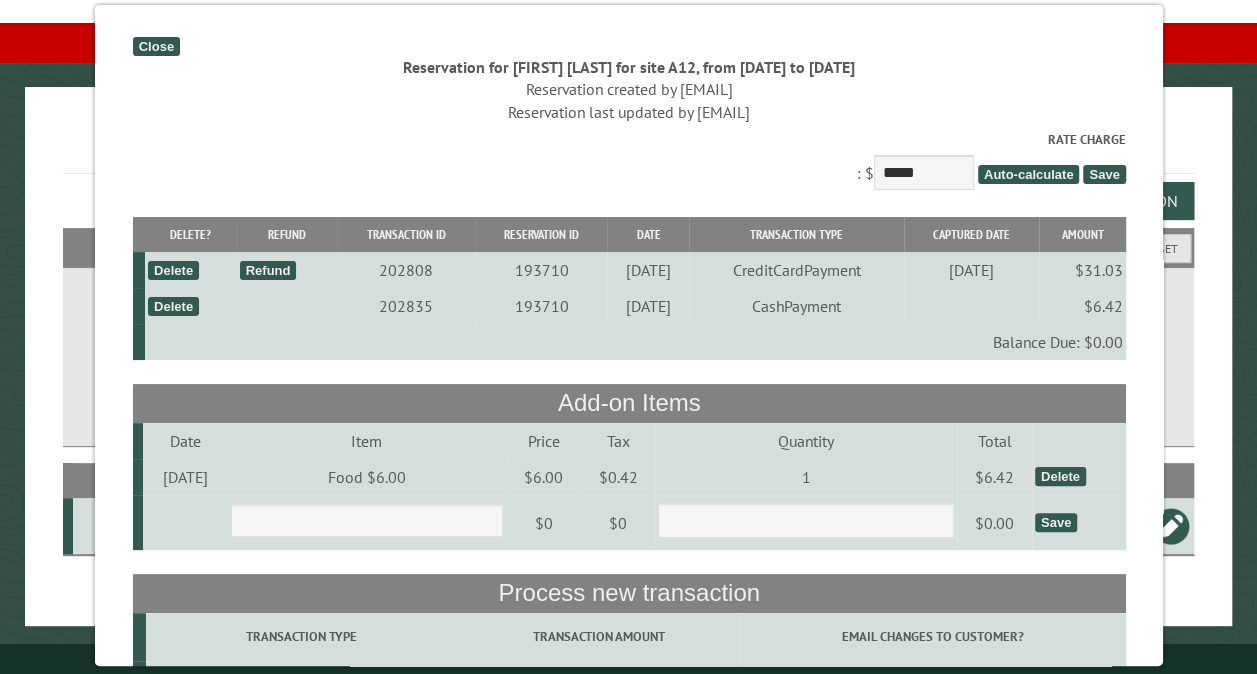 click on "Close" at bounding box center (155, 46) 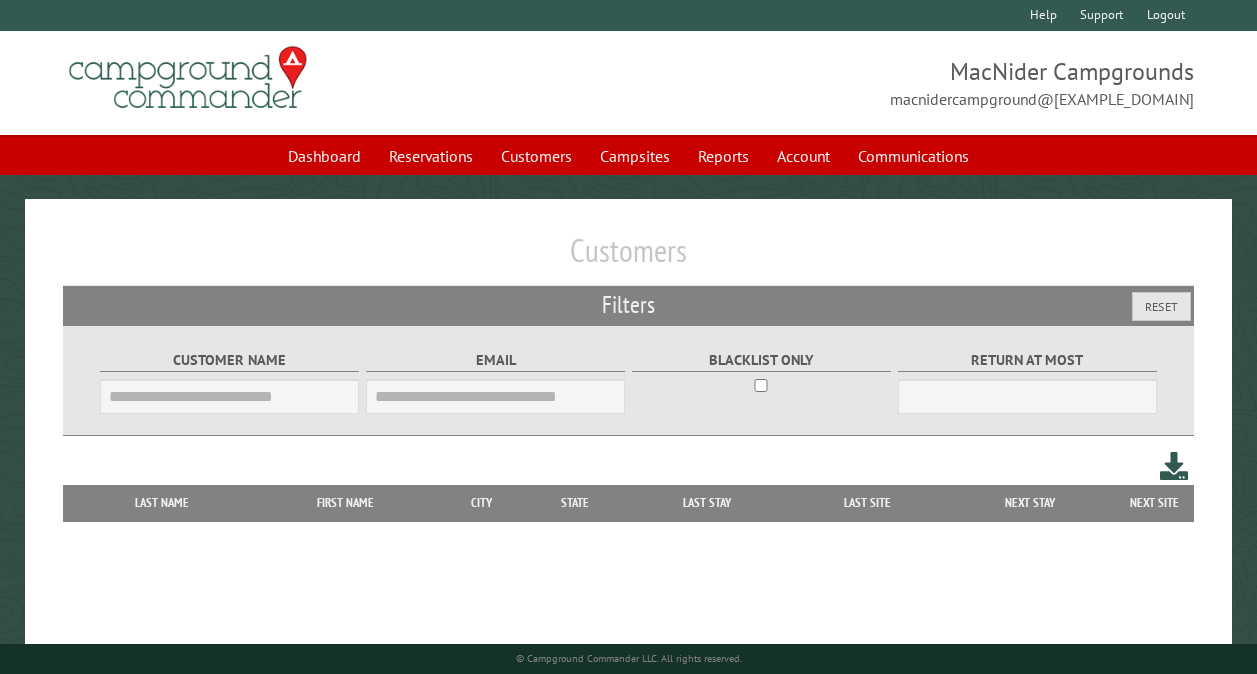 scroll, scrollTop: 0, scrollLeft: 0, axis: both 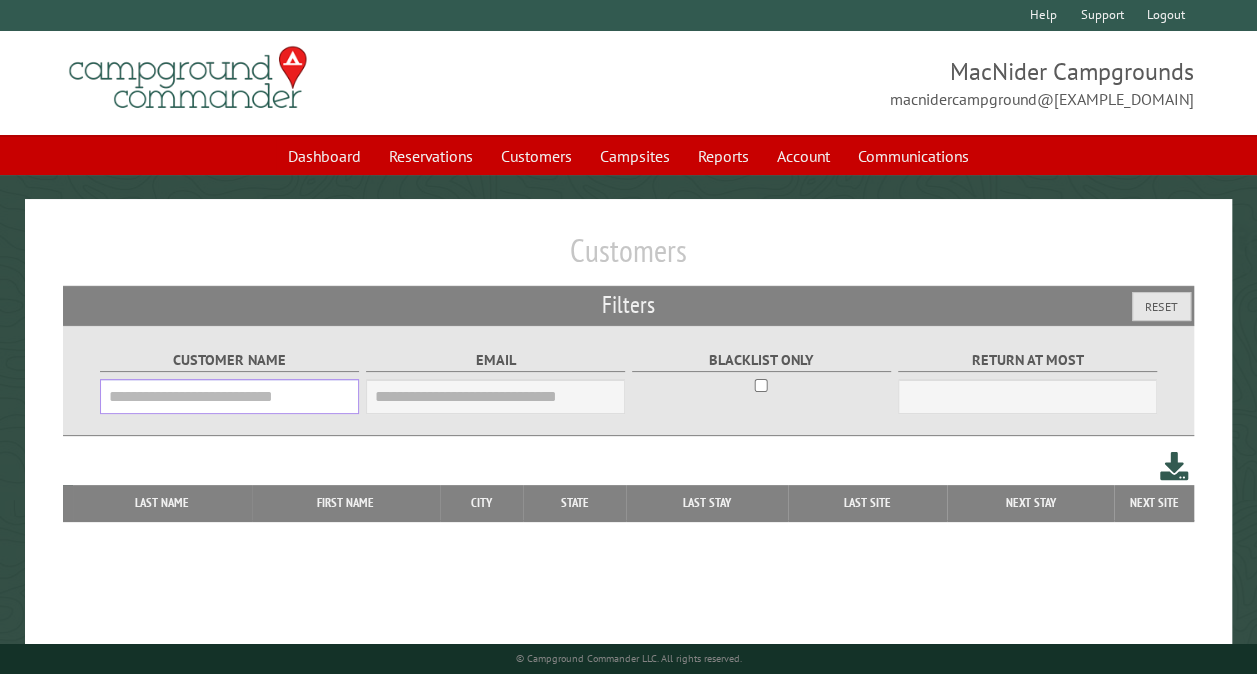 click on "Customer Name" at bounding box center (229, 396) 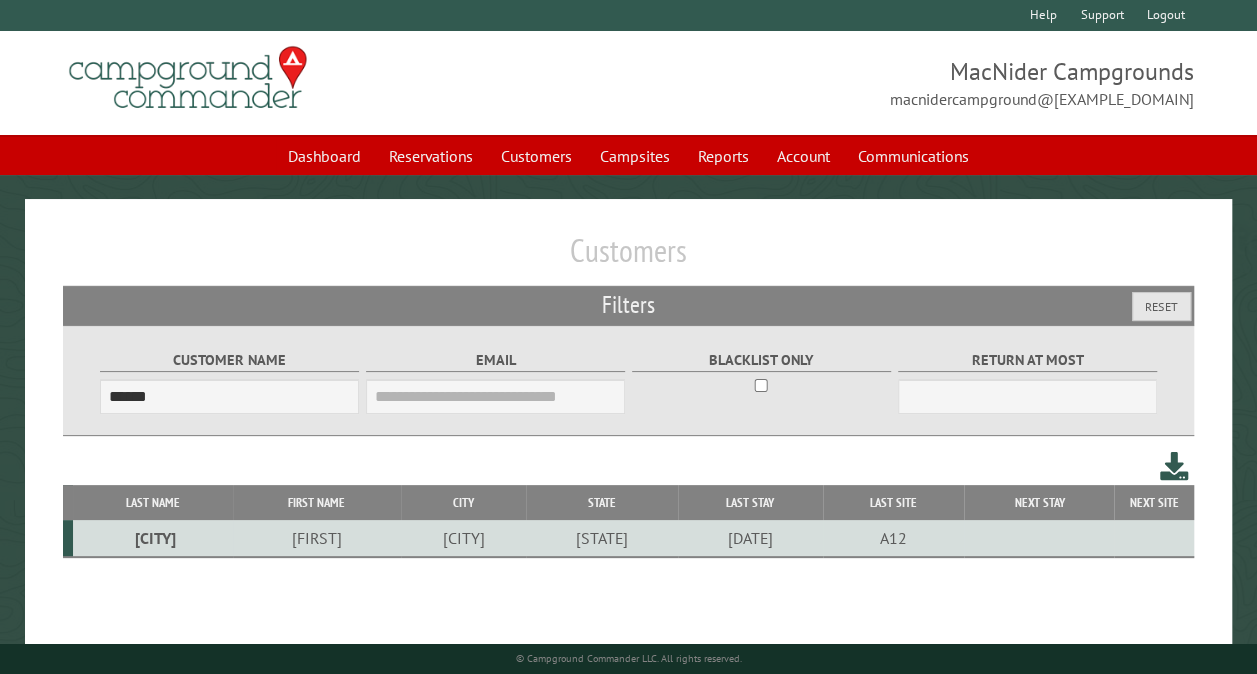 type on "******" 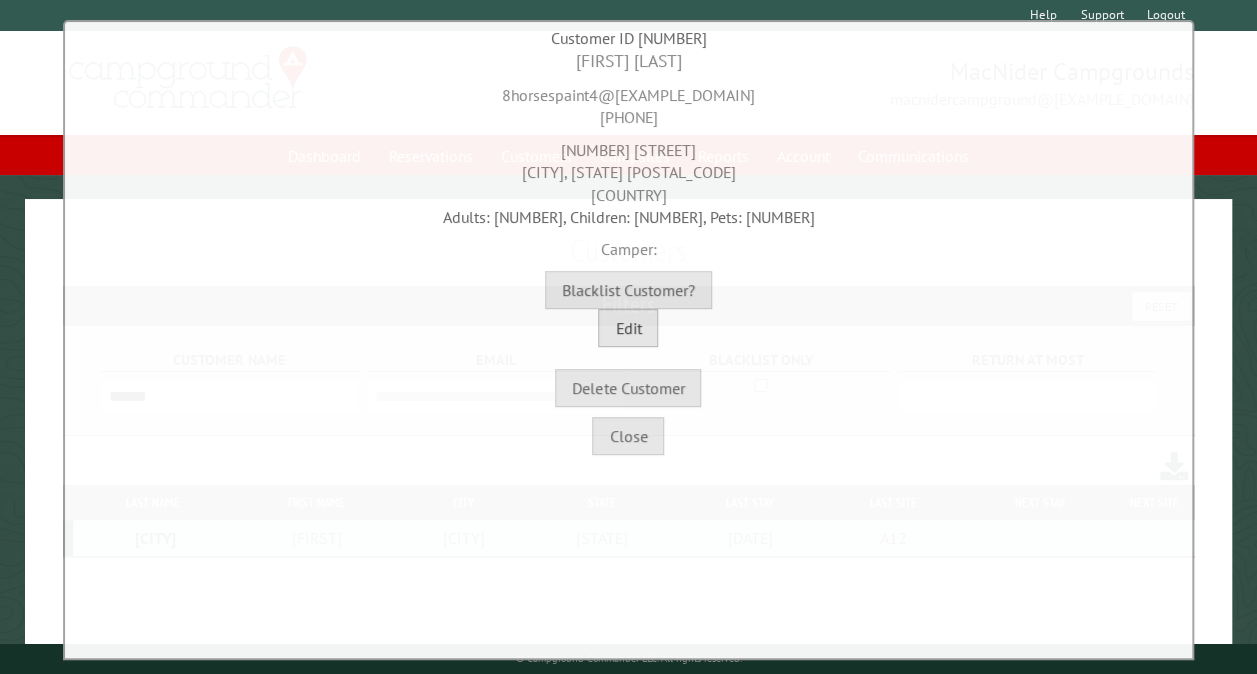 click on "Edit" at bounding box center [628, 328] 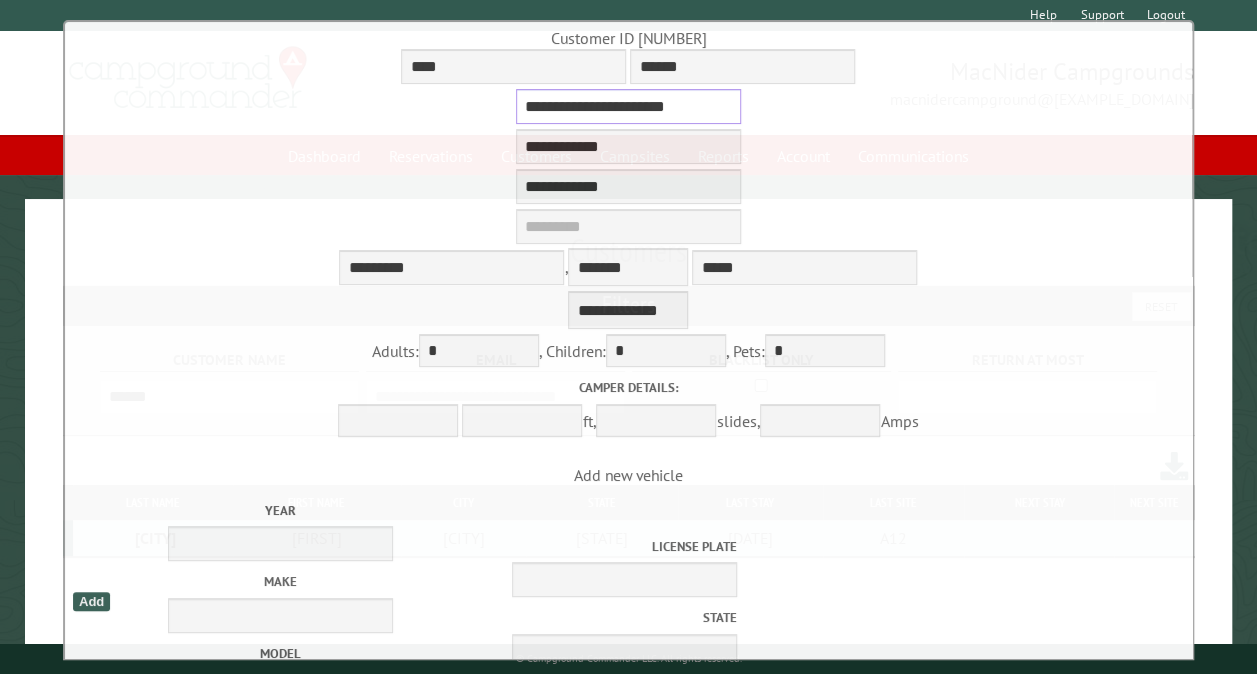 click on "**********" at bounding box center [628, 106] 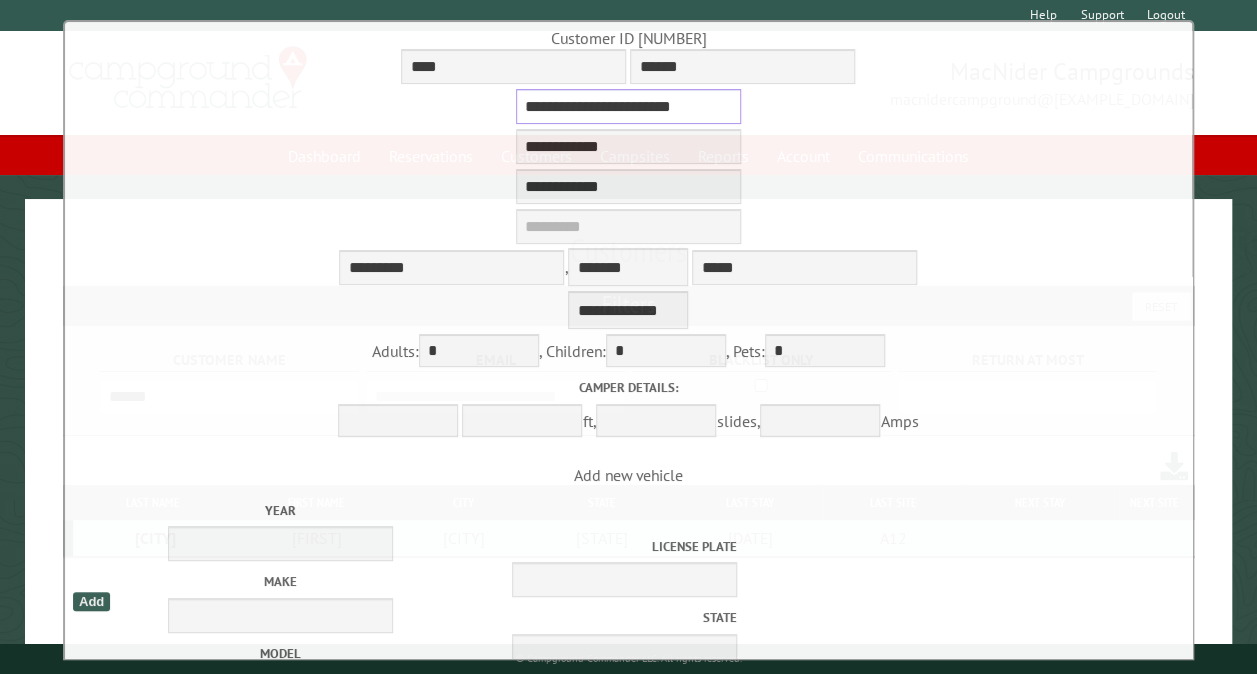scroll, scrollTop: 544, scrollLeft: 0, axis: vertical 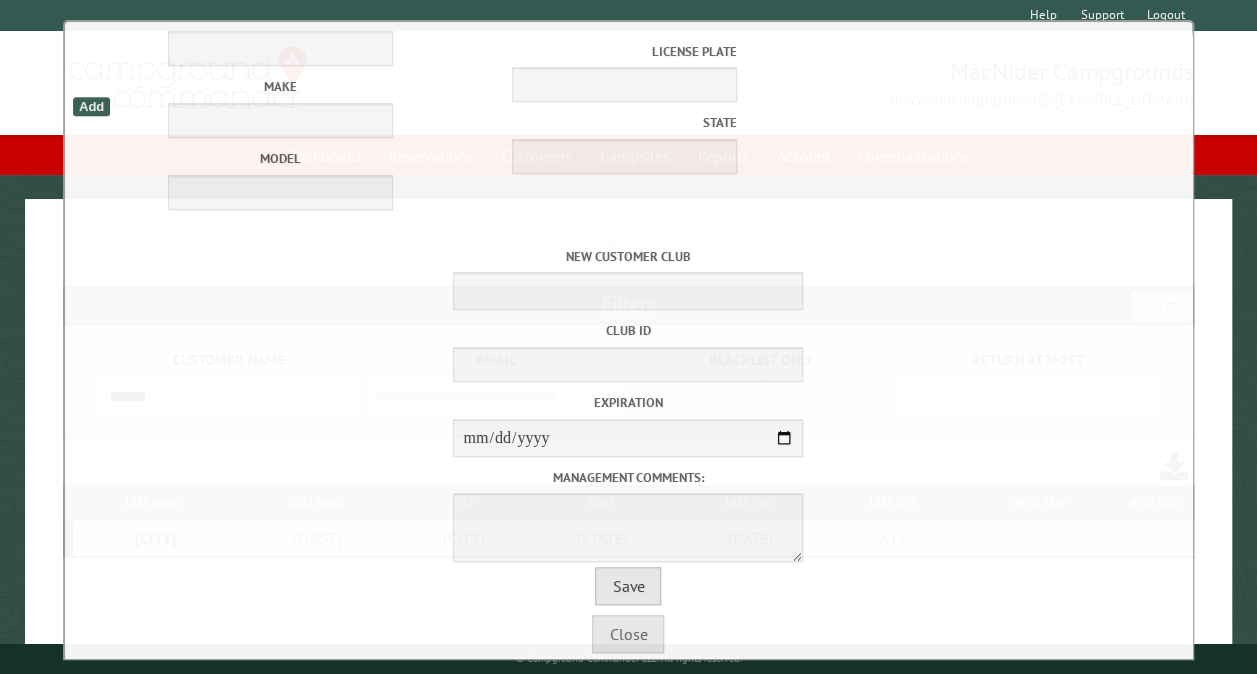 type on "**********" 